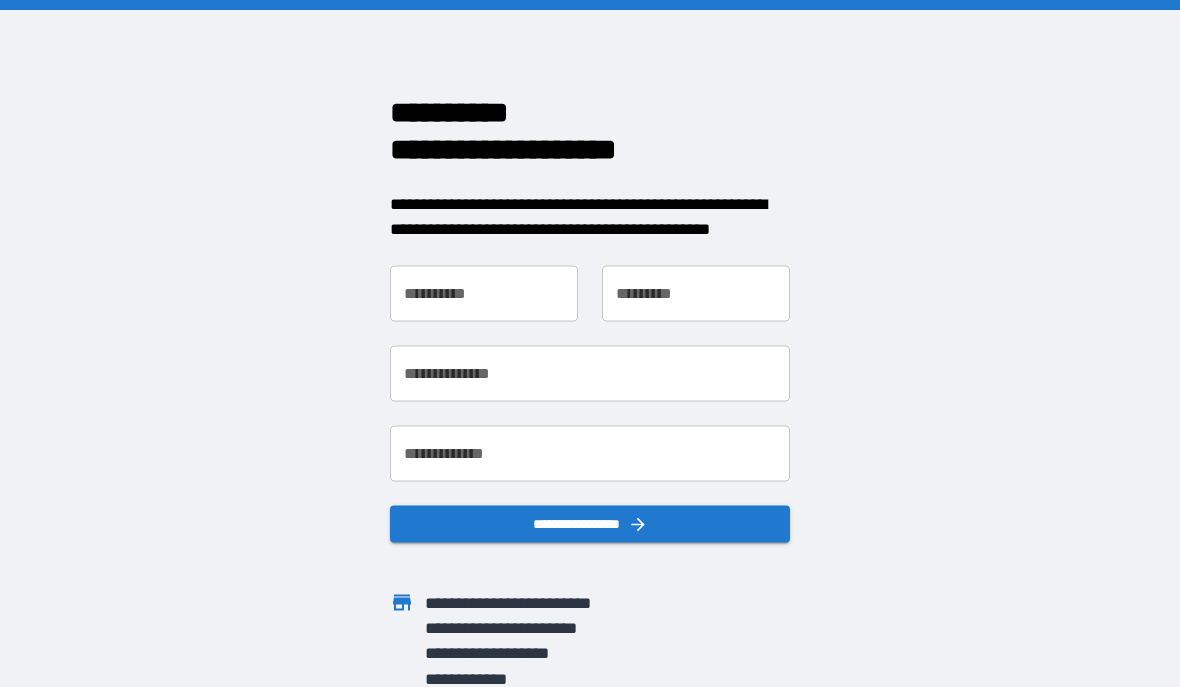 scroll, scrollTop: 0, scrollLeft: 0, axis: both 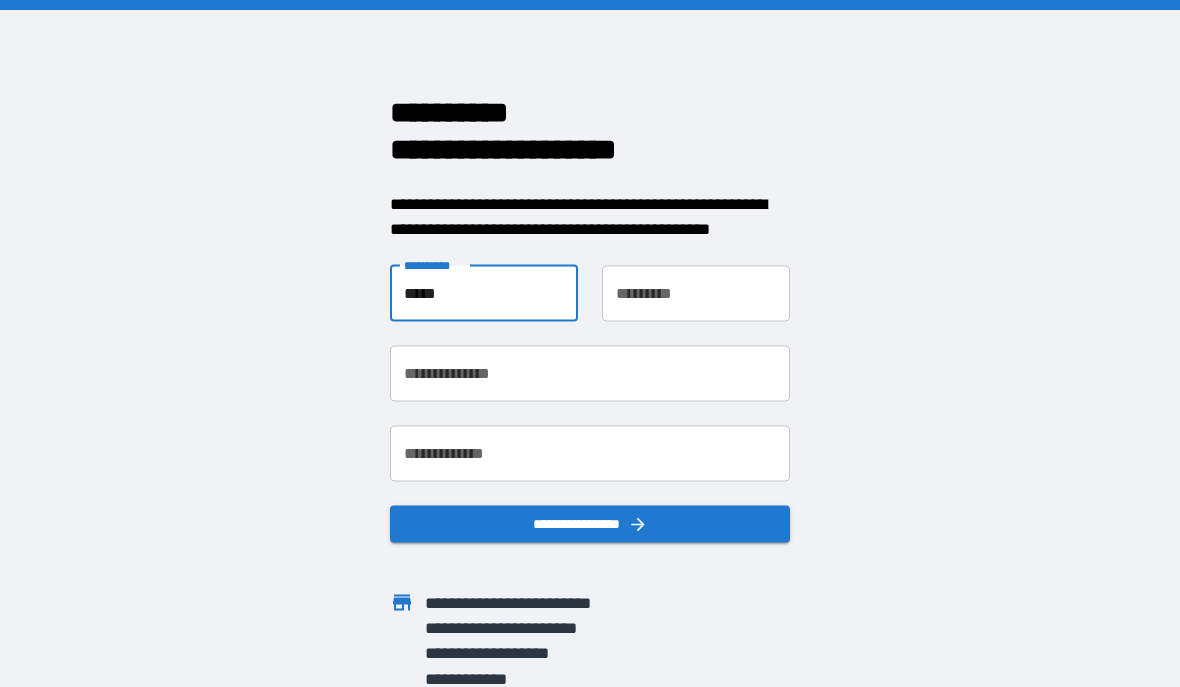 type on "*****" 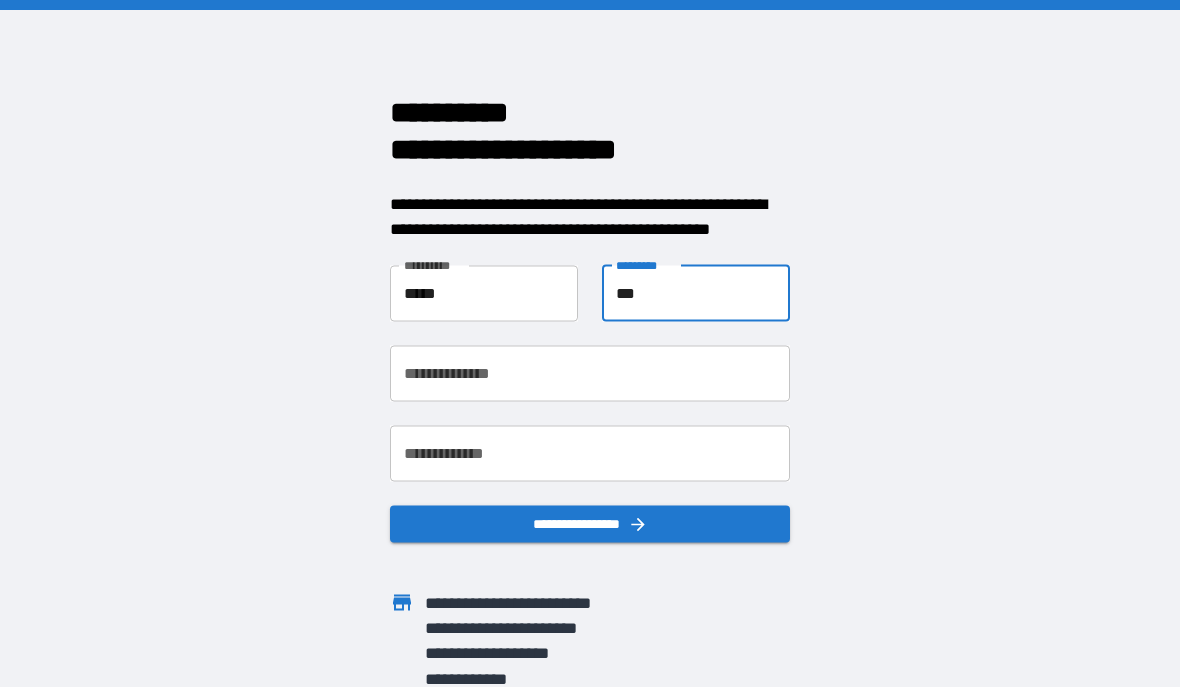 type on "***" 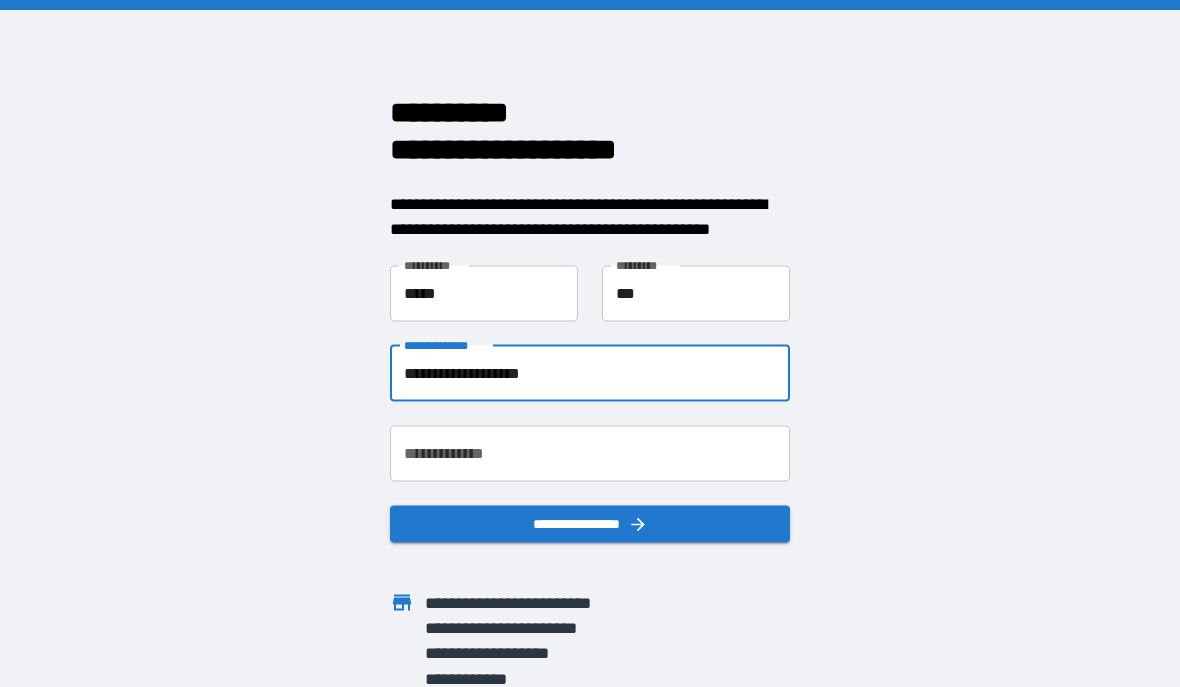 type on "**********" 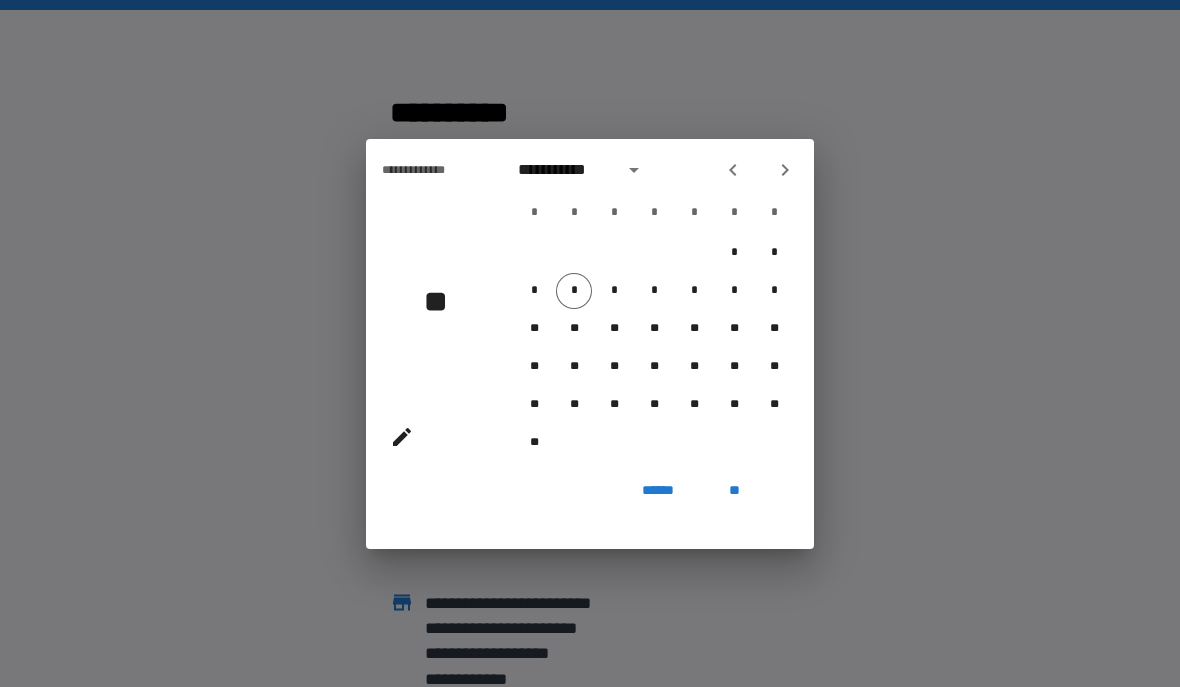 click at bounding box center [733, 170] 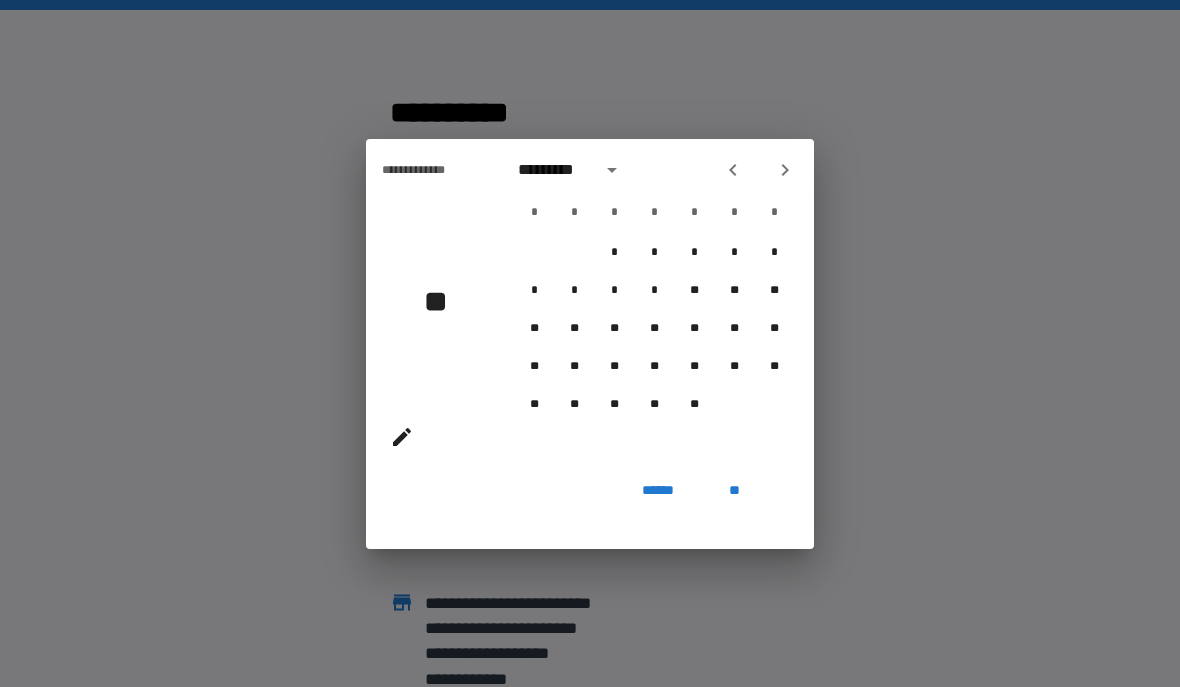 click 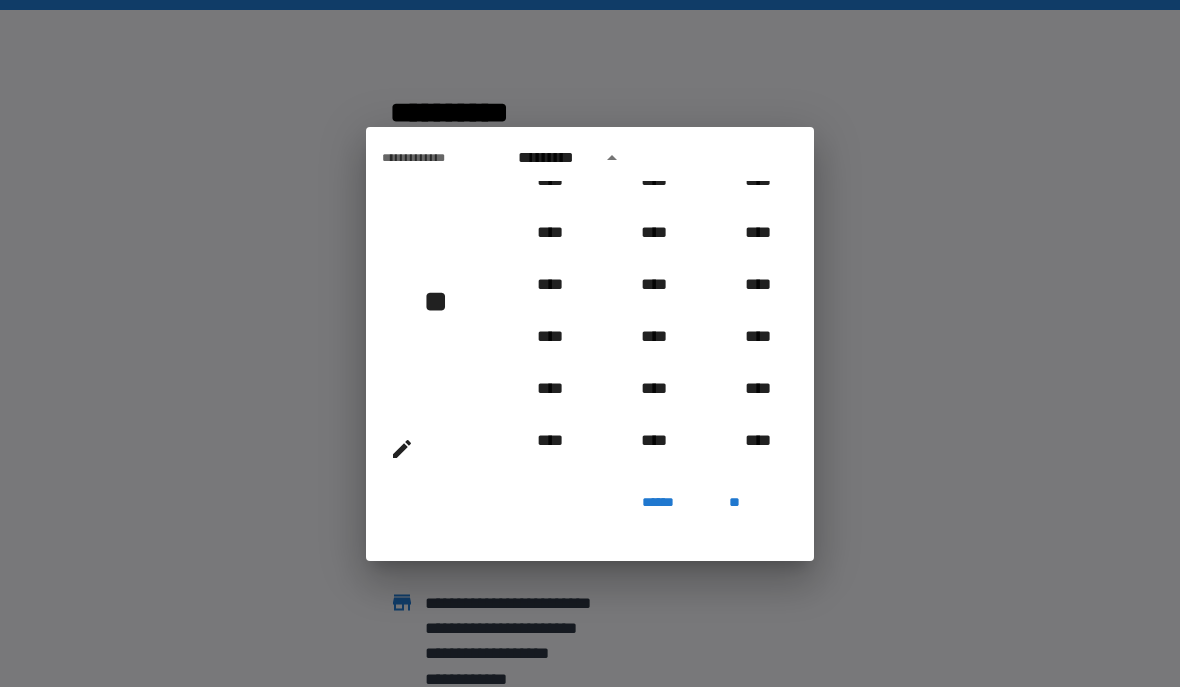 scroll, scrollTop: 960, scrollLeft: 0, axis: vertical 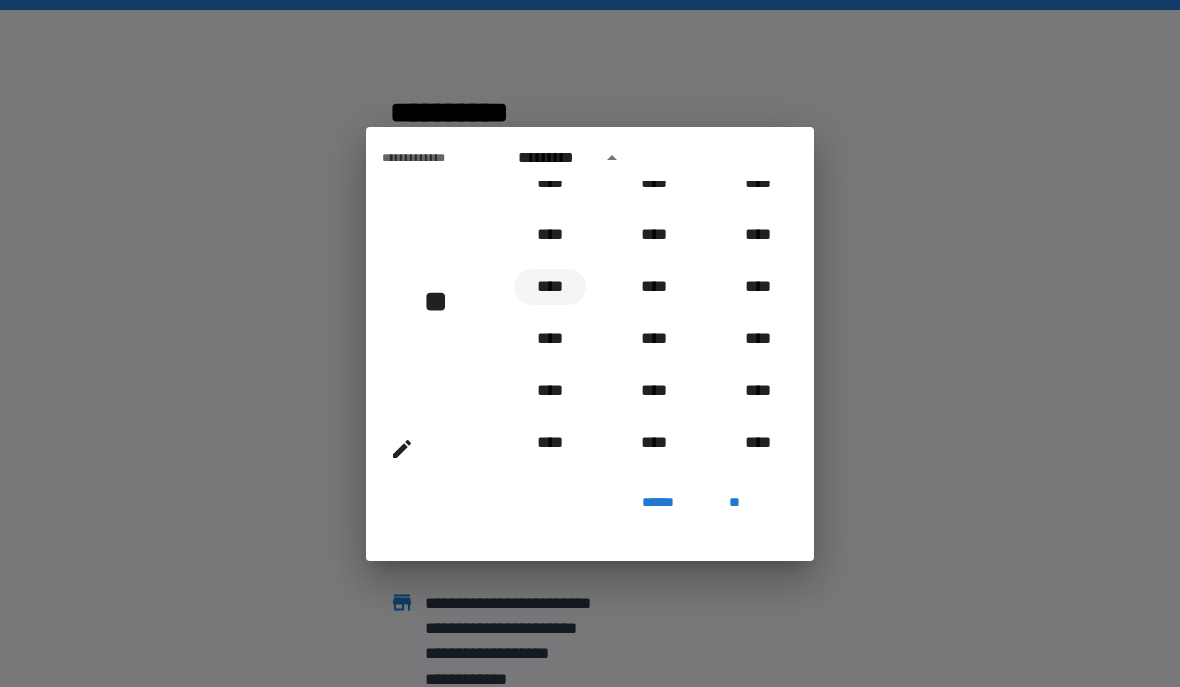 click on "****" at bounding box center [550, 287] 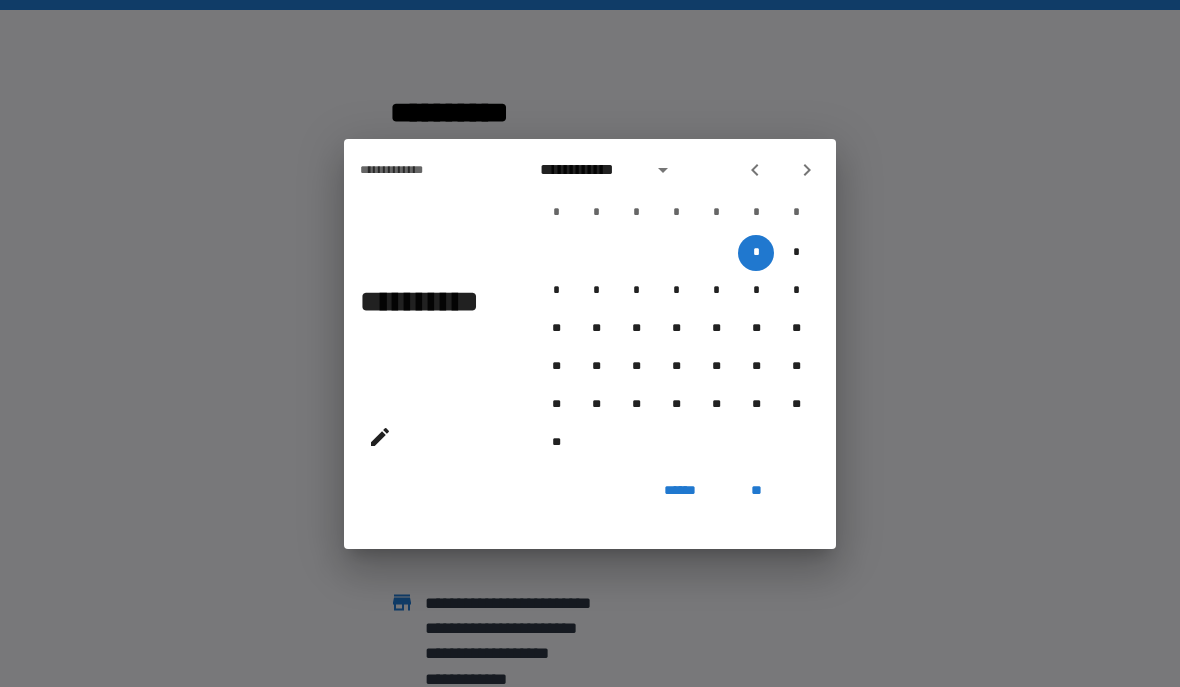 click at bounding box center (807, 170) 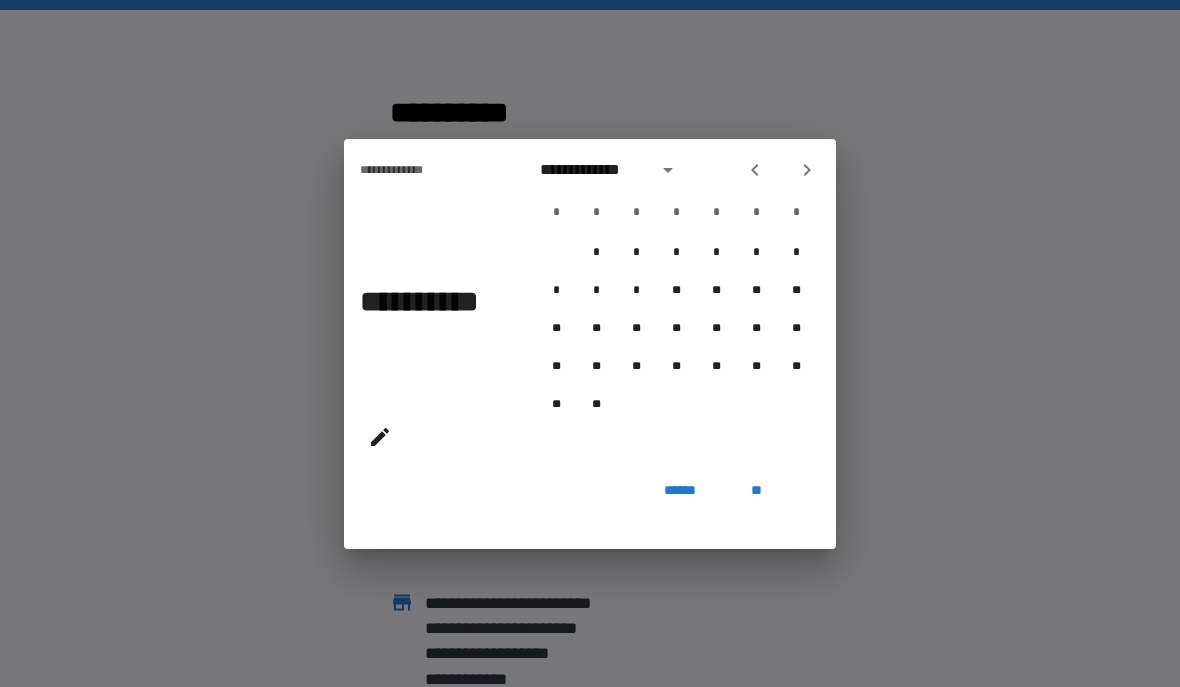 click 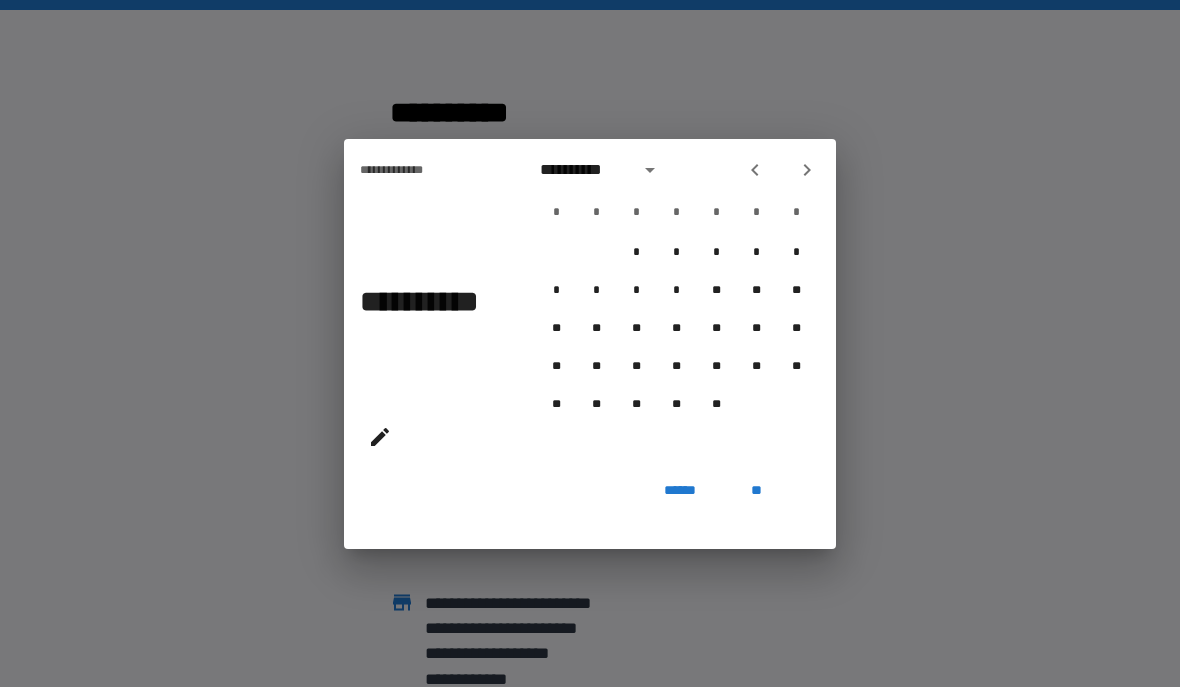 click 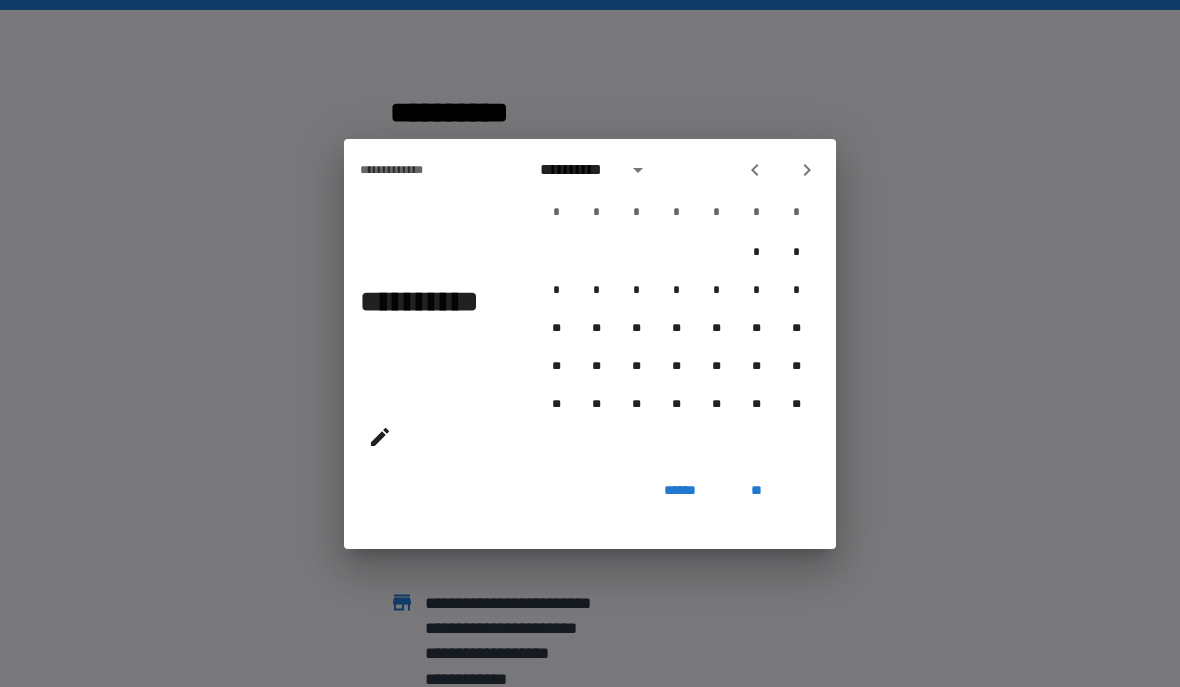 click at bounding box center (807, 170) 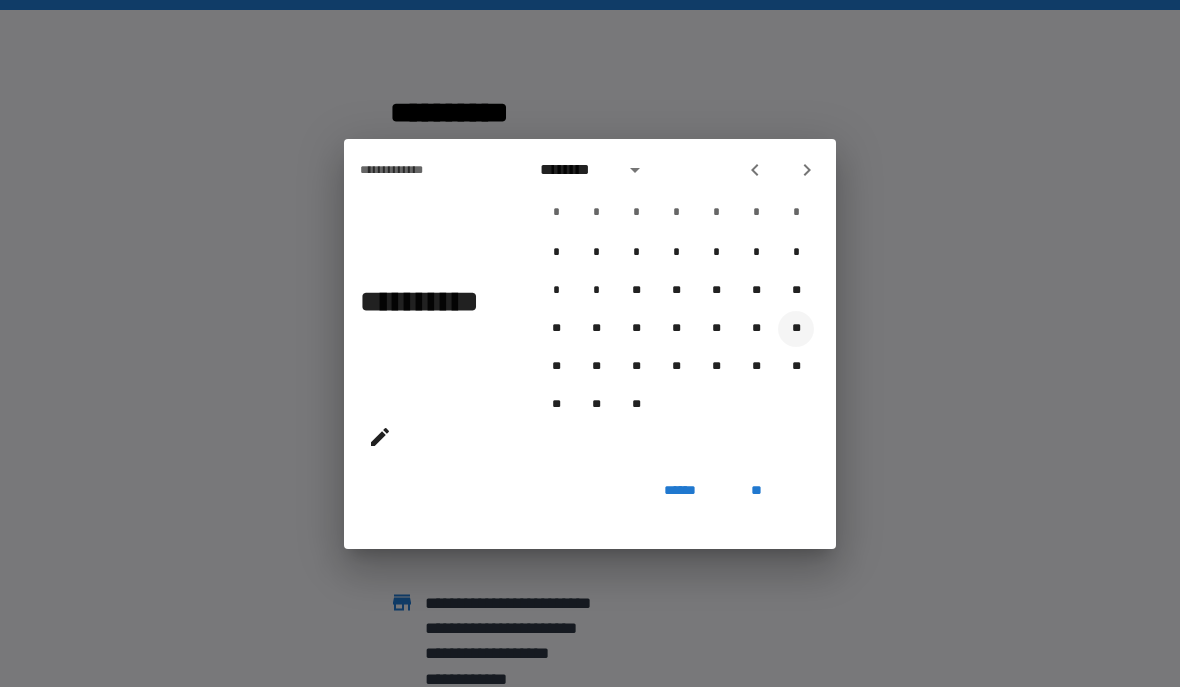 click on "**" at bounding box center [796, 329] 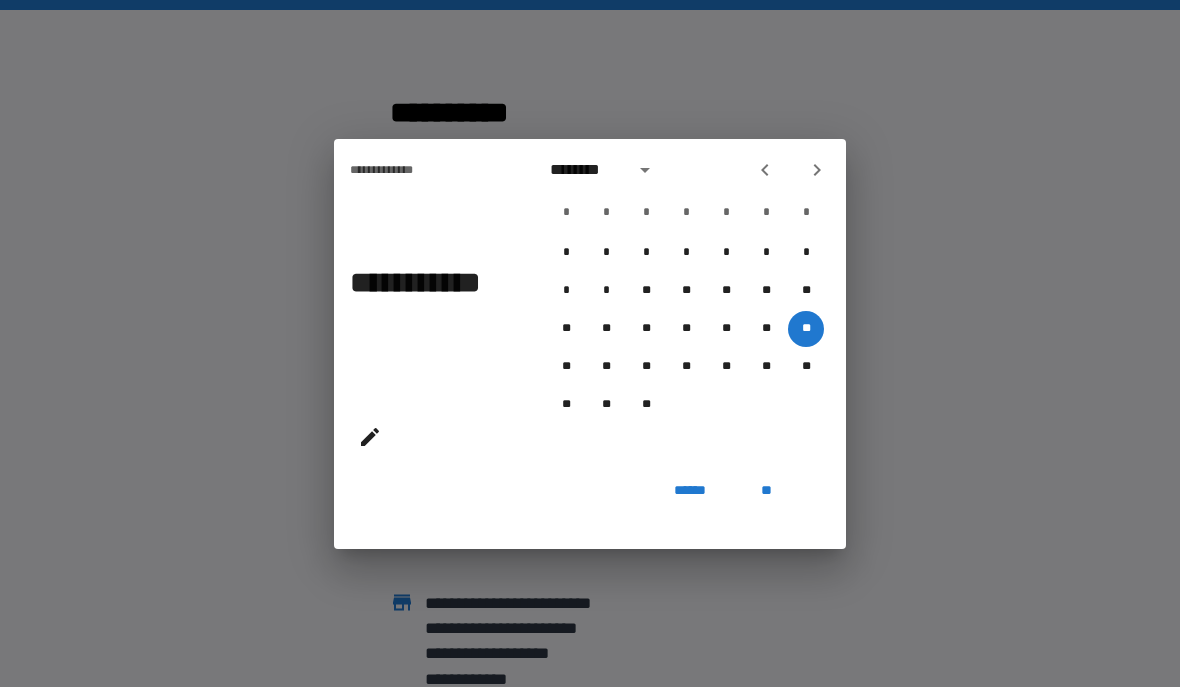 click on "**" at bounding box center (766, 491) 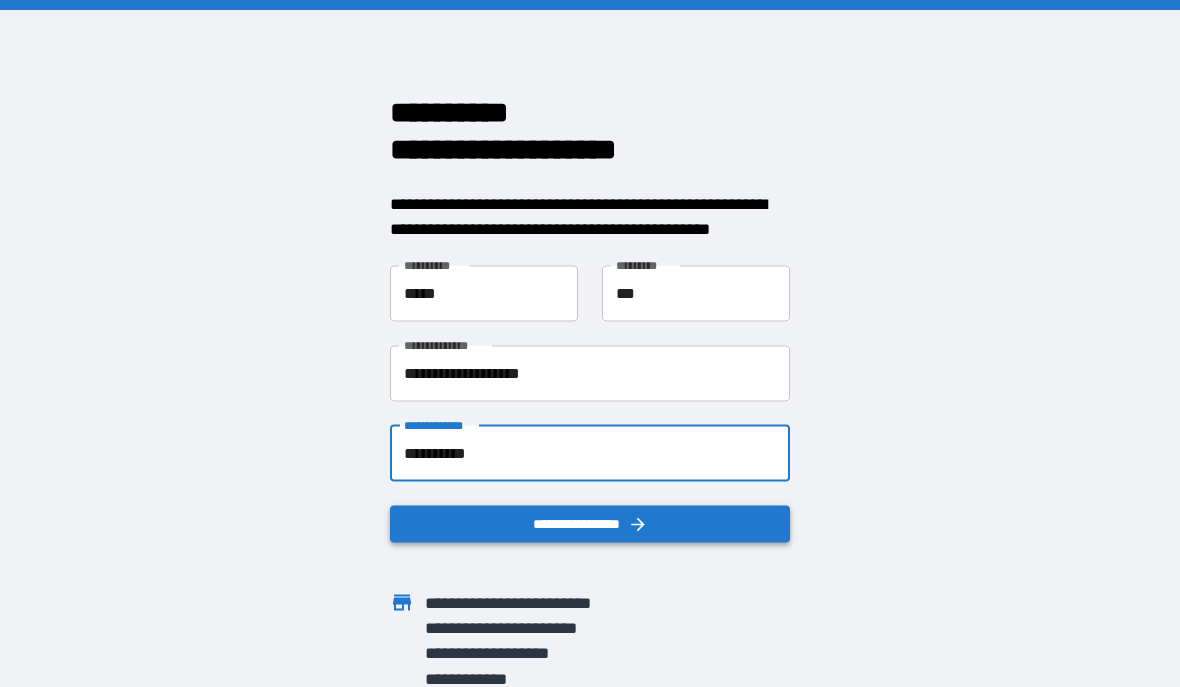 click on "**********" at bounding box center (590, 523) 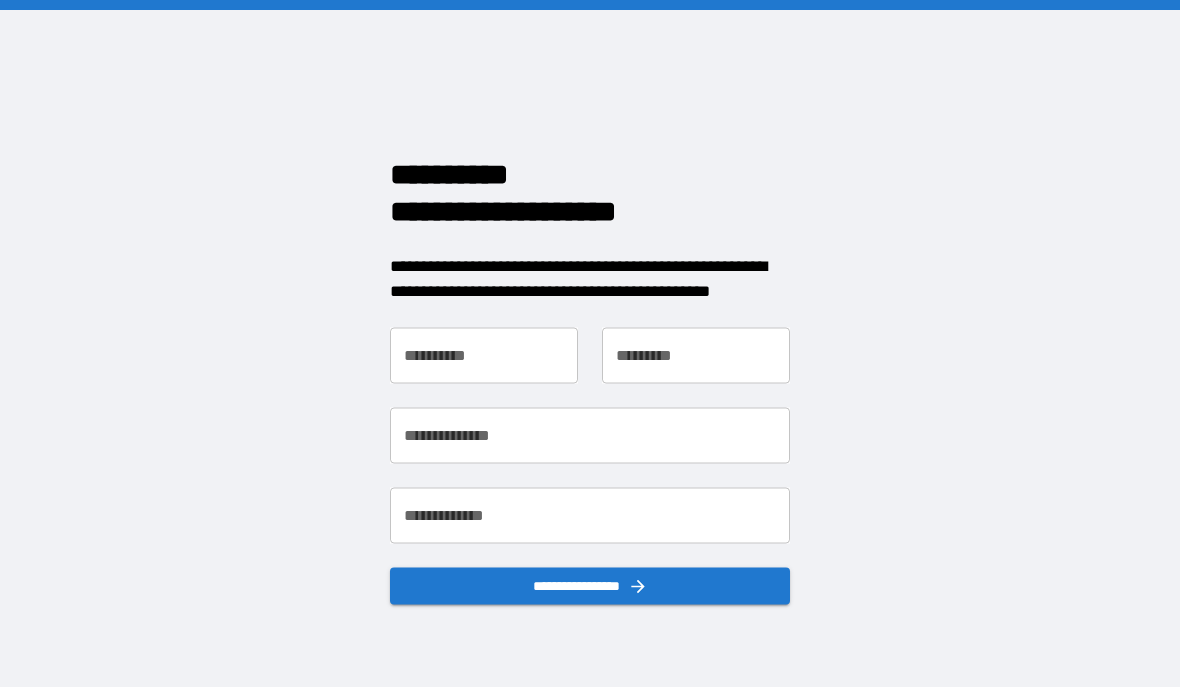 scroll, scrollTop: 0, scrollLeft: 0, axis: both 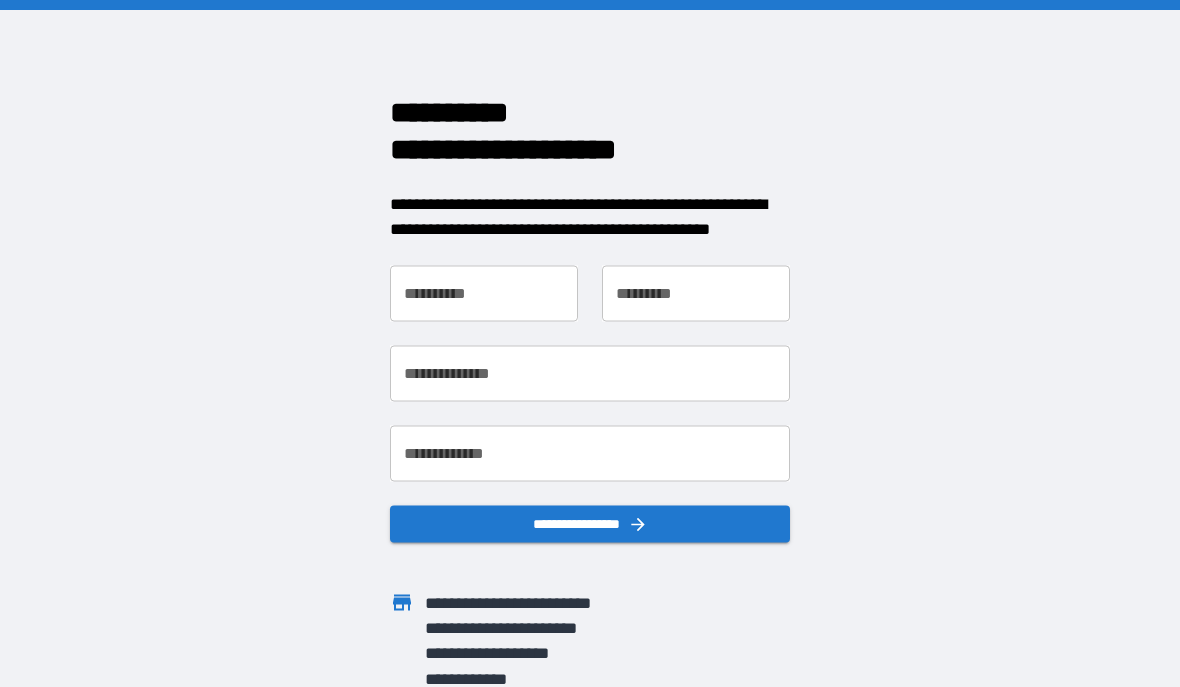 click on "**********" at bounding box center [484, 293] 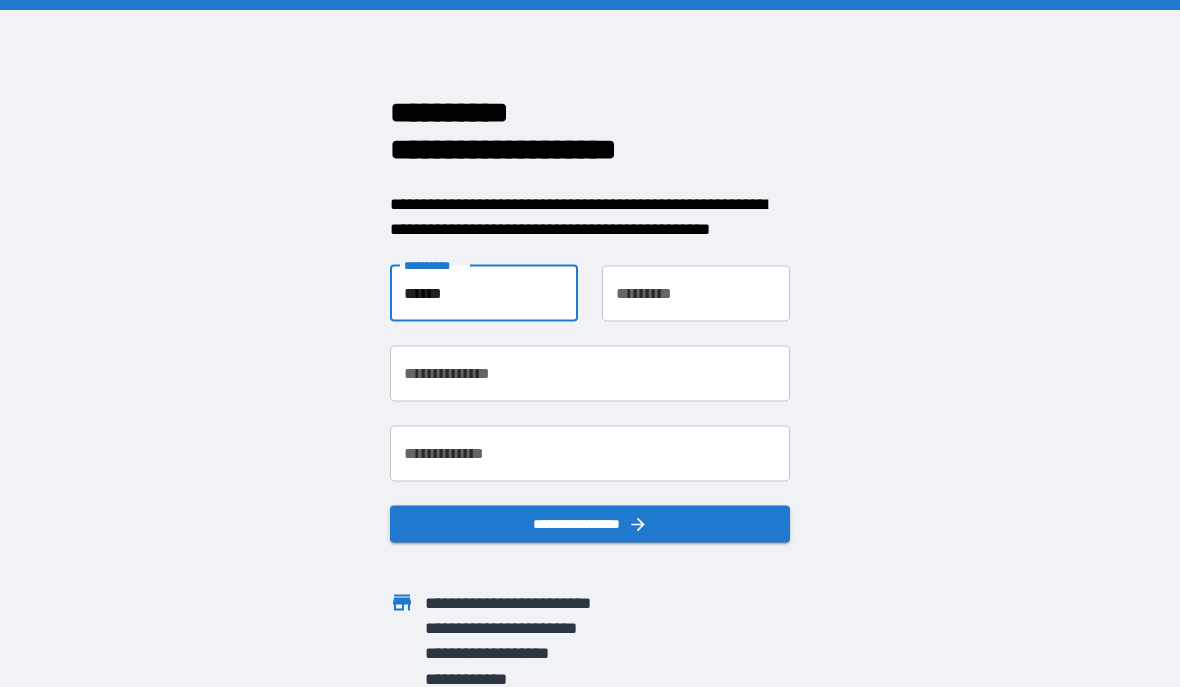 type on "*****" 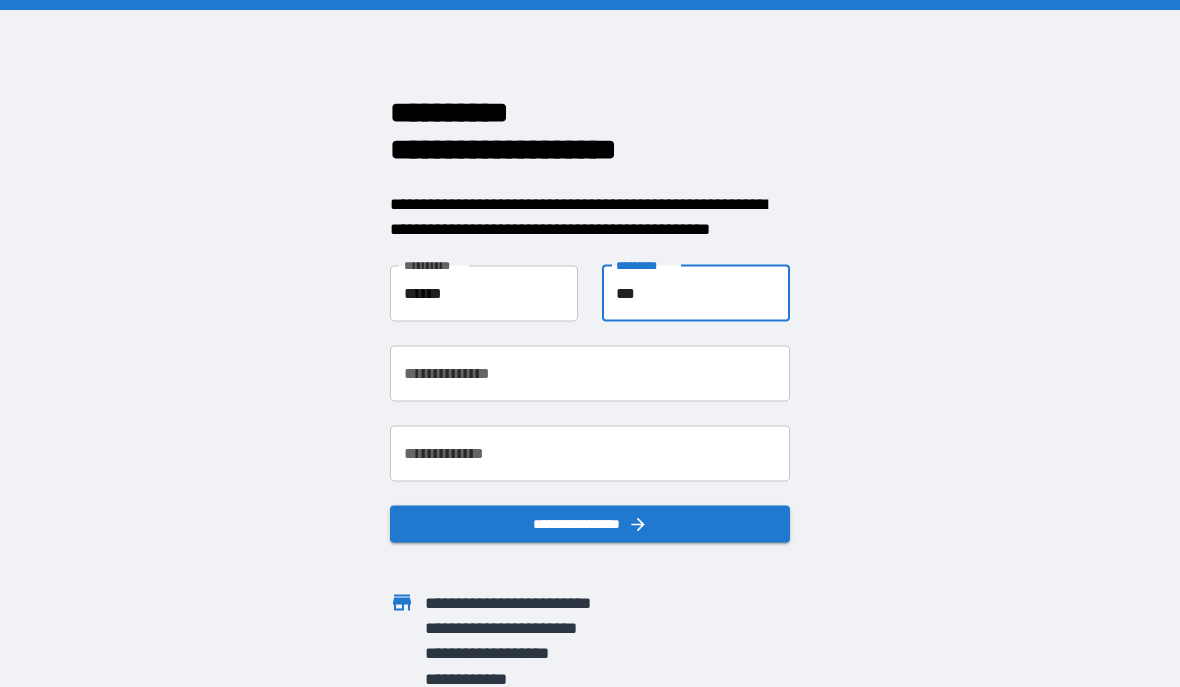 type on "***" 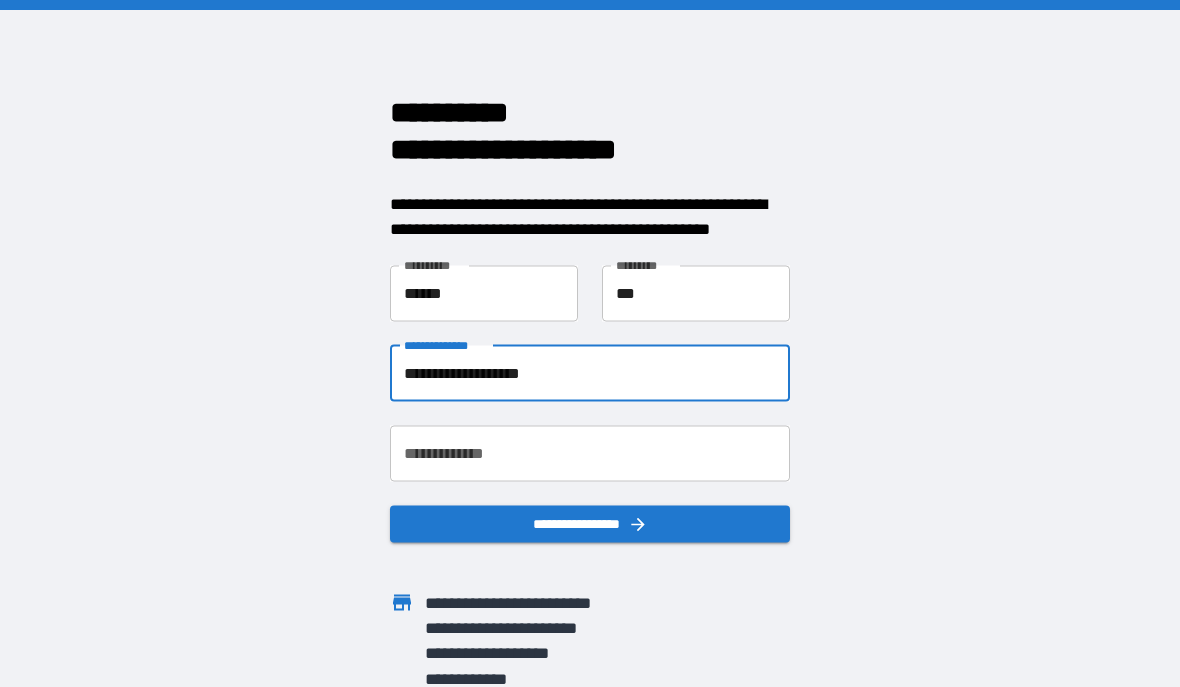 type on "**********" 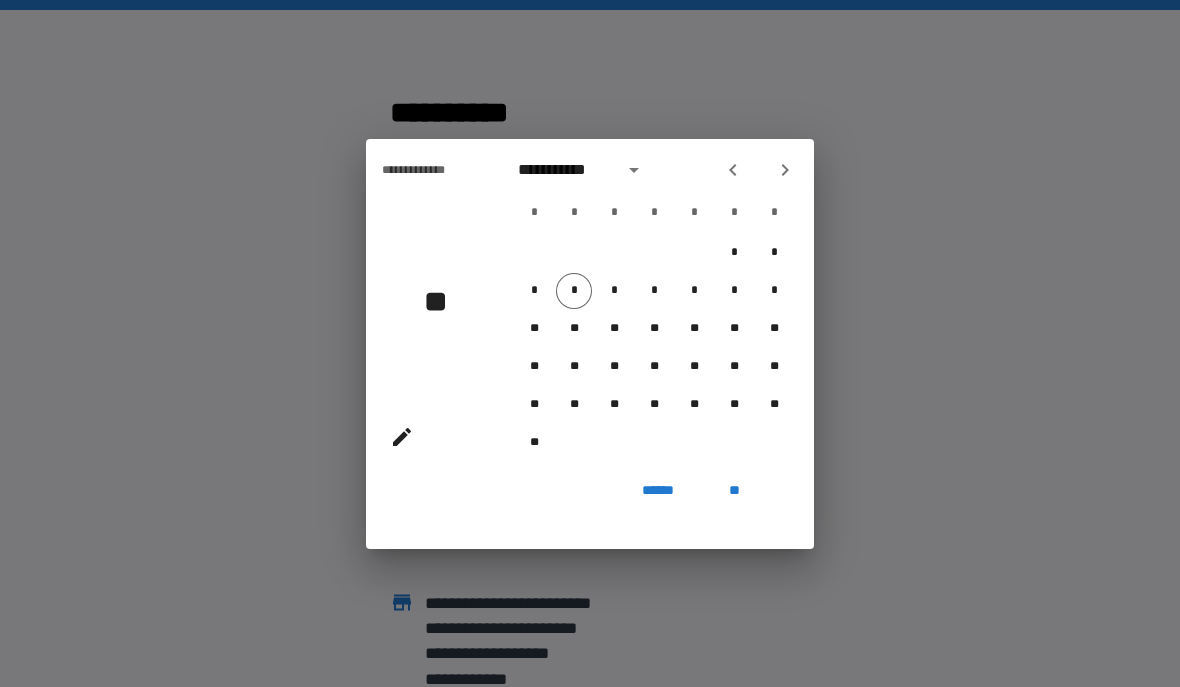 click 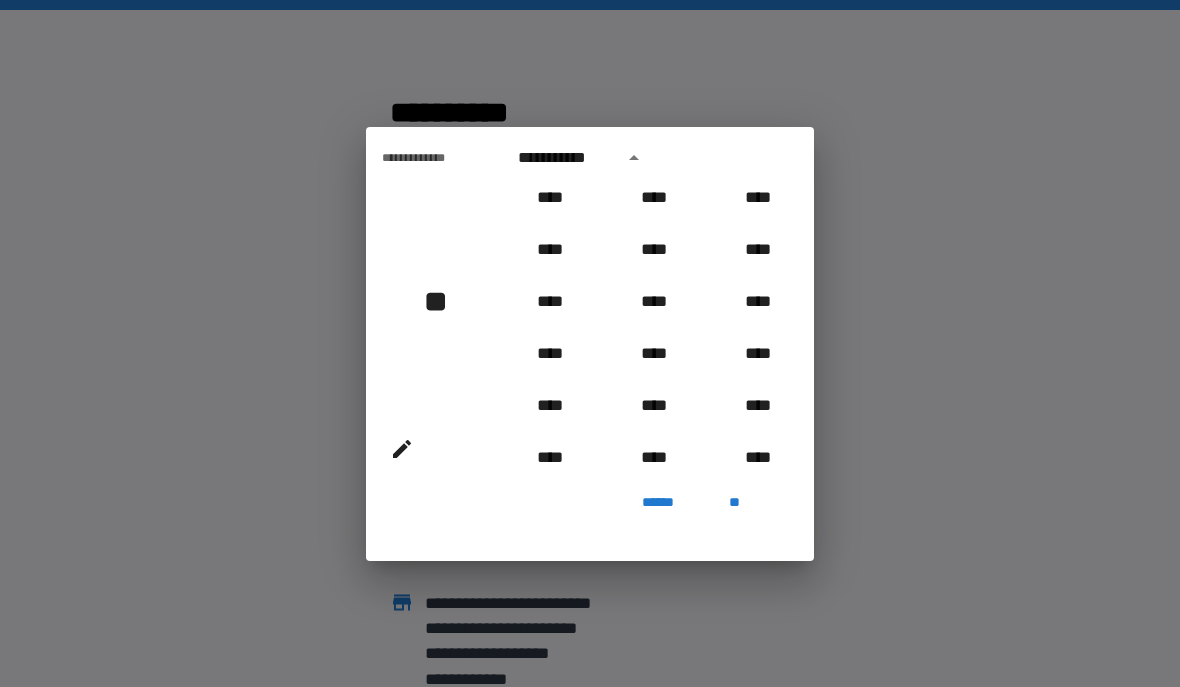 scroll, scrollTop: 857, scrollLeft: 0, axis: vertical 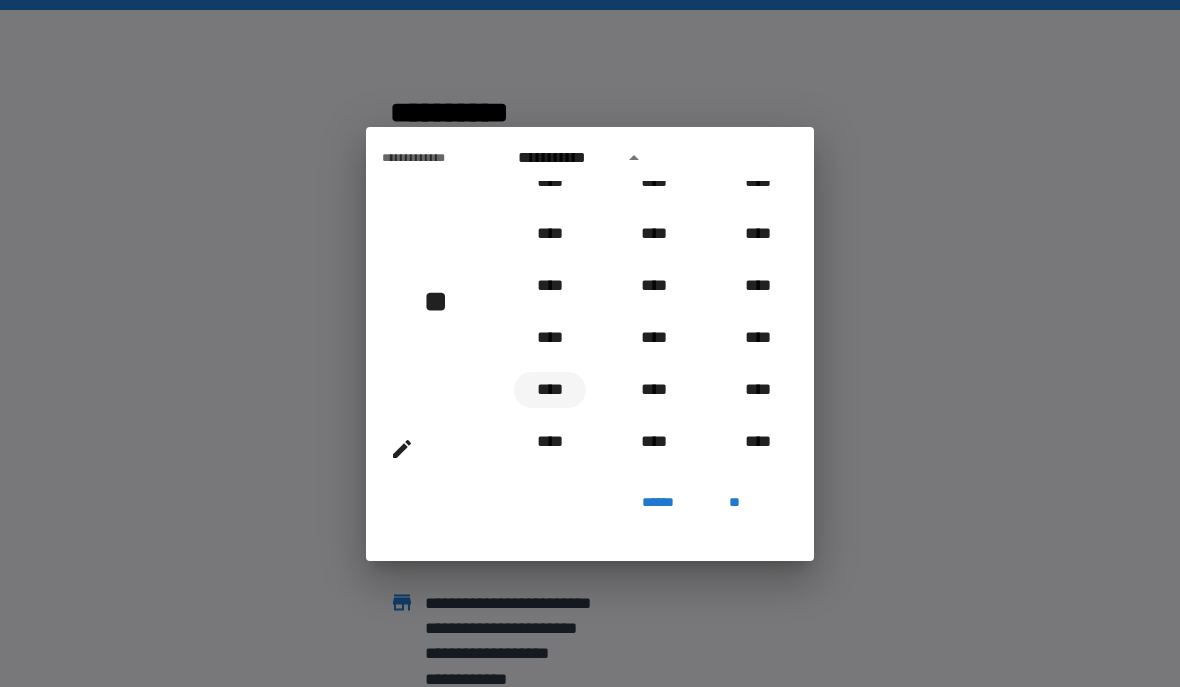 click on "****" at bounding box center (550, 390) 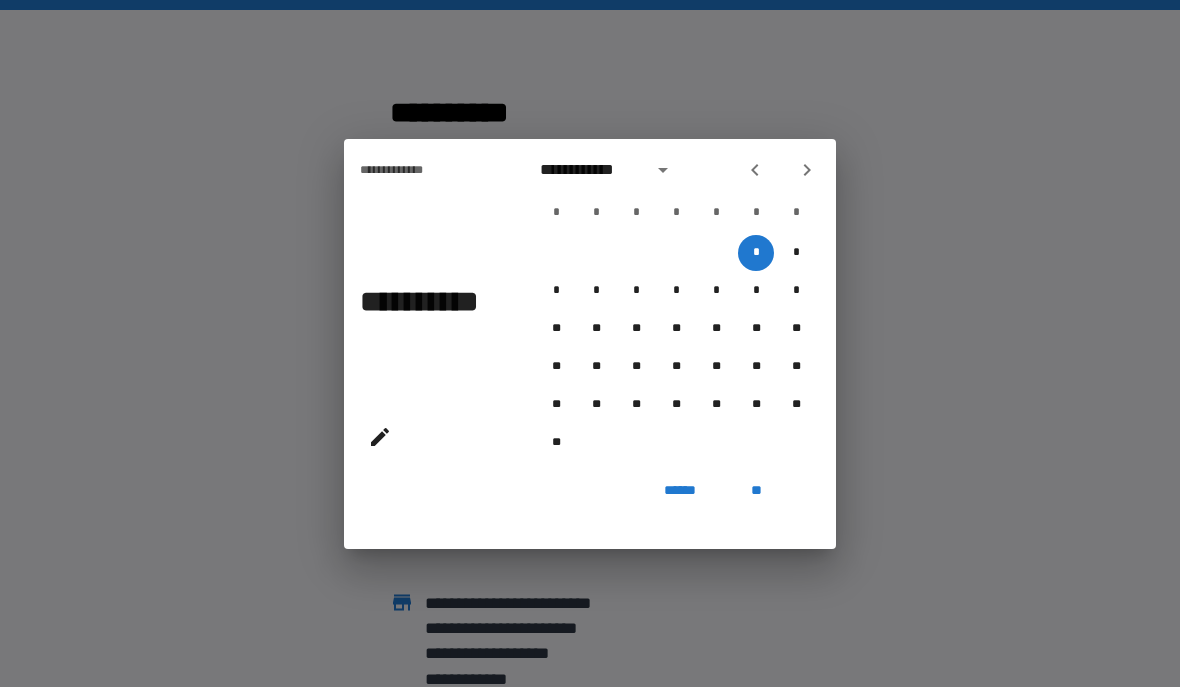 click at bounding box center [807, 170] 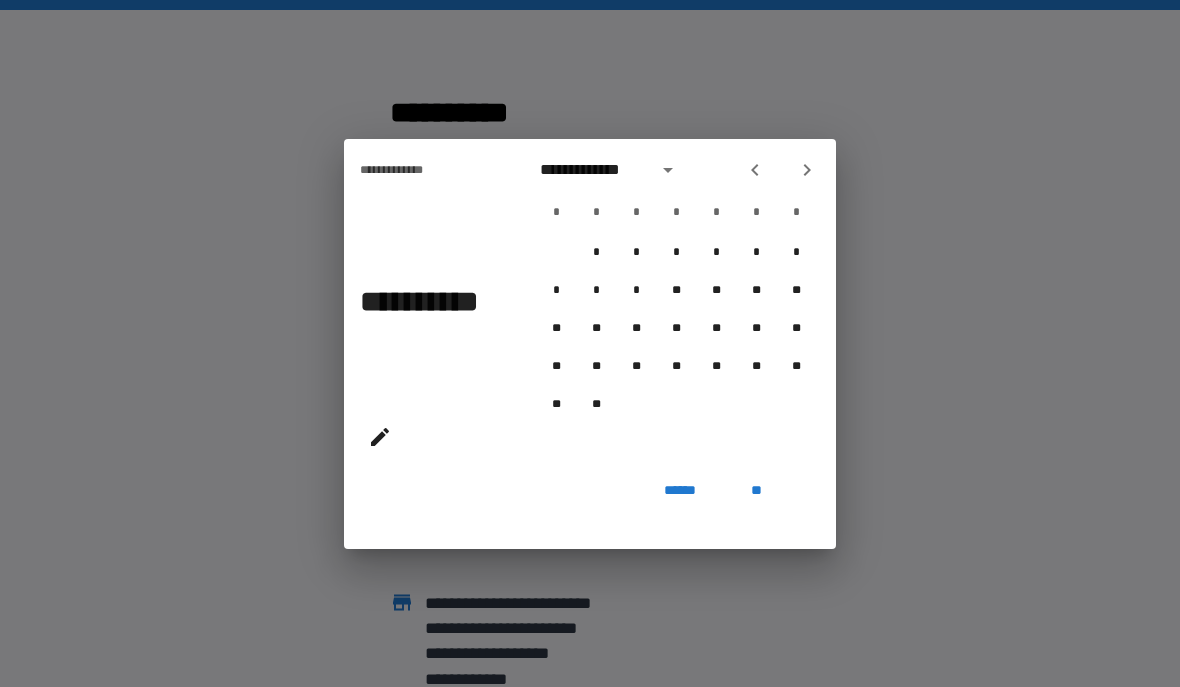 click at bounding box center (807, 170) 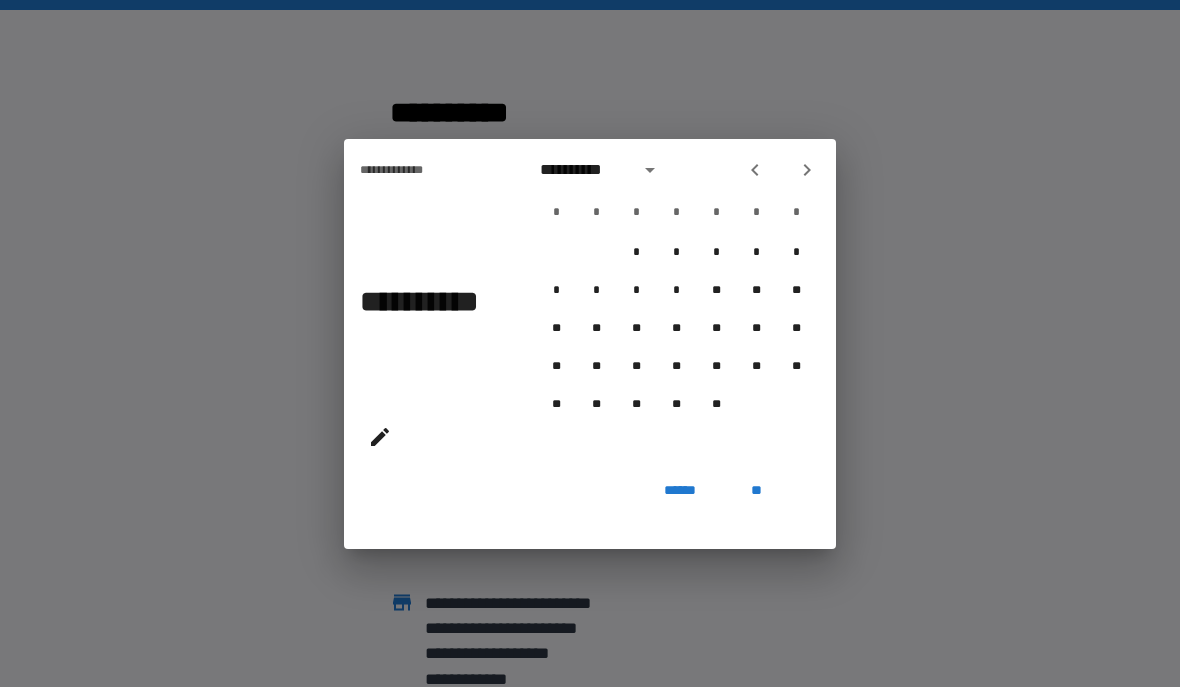 click at bounding box center [807, 170] 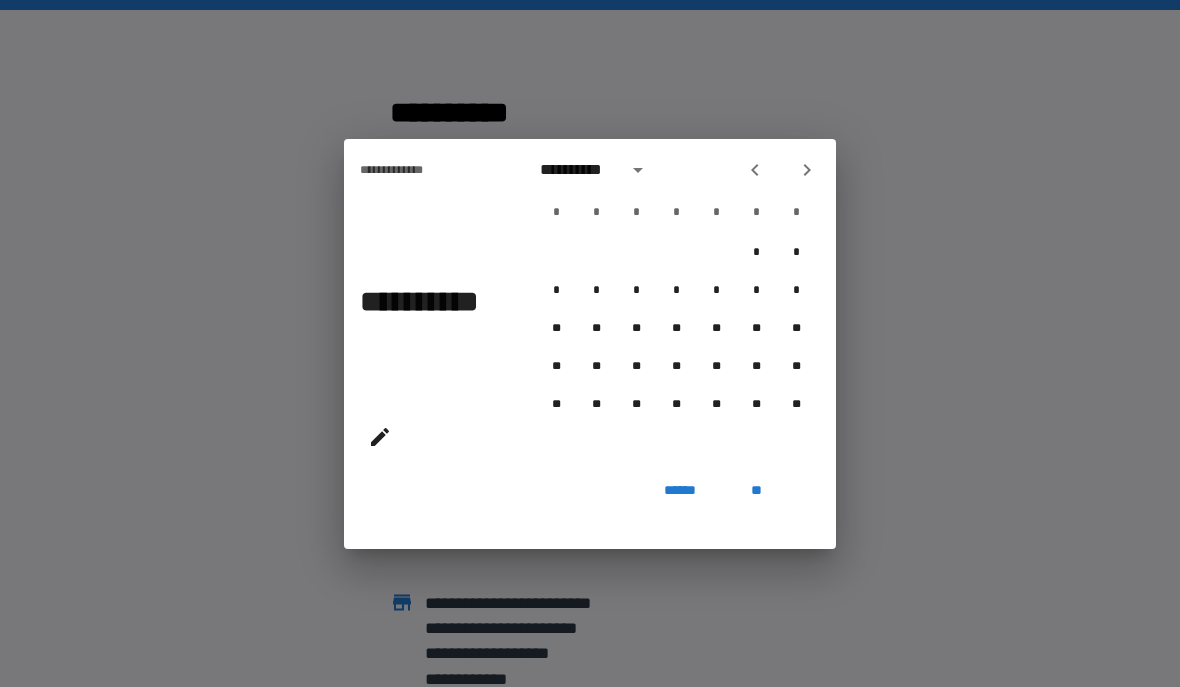 click at bounding box center [807, 170] 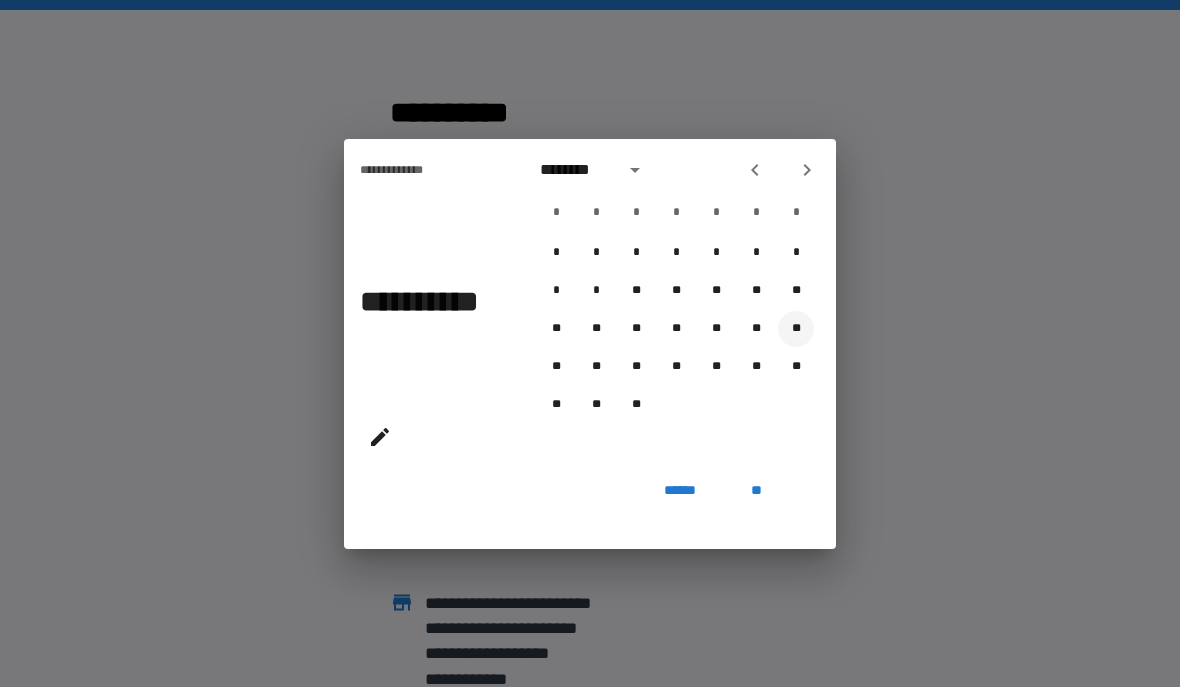 click on "**" at bounding box center [796, 329] 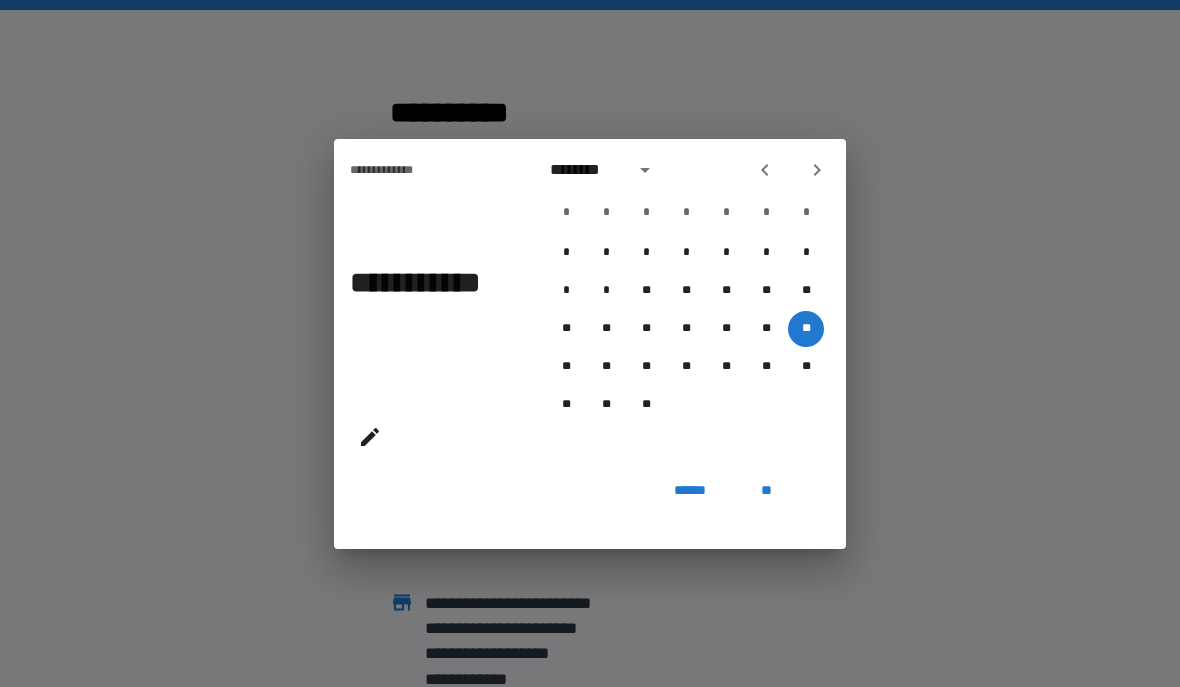 click on "**" at bounding box center (766, 491) 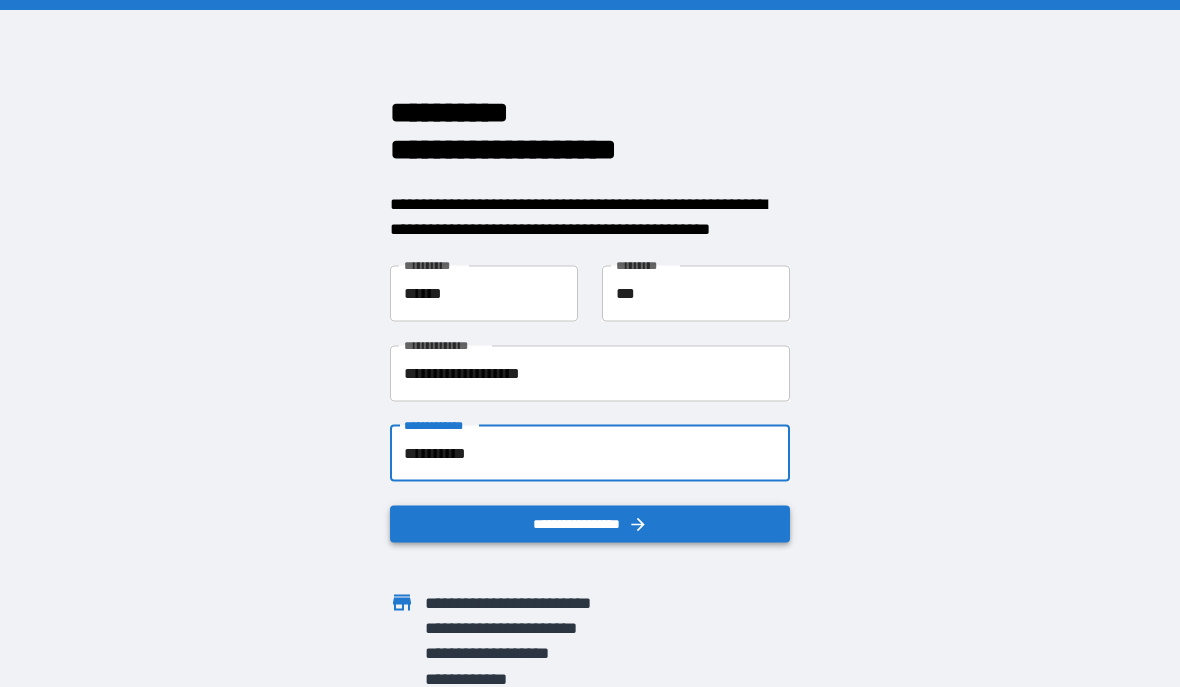 click on "**********" at bounding box center [590, 523] 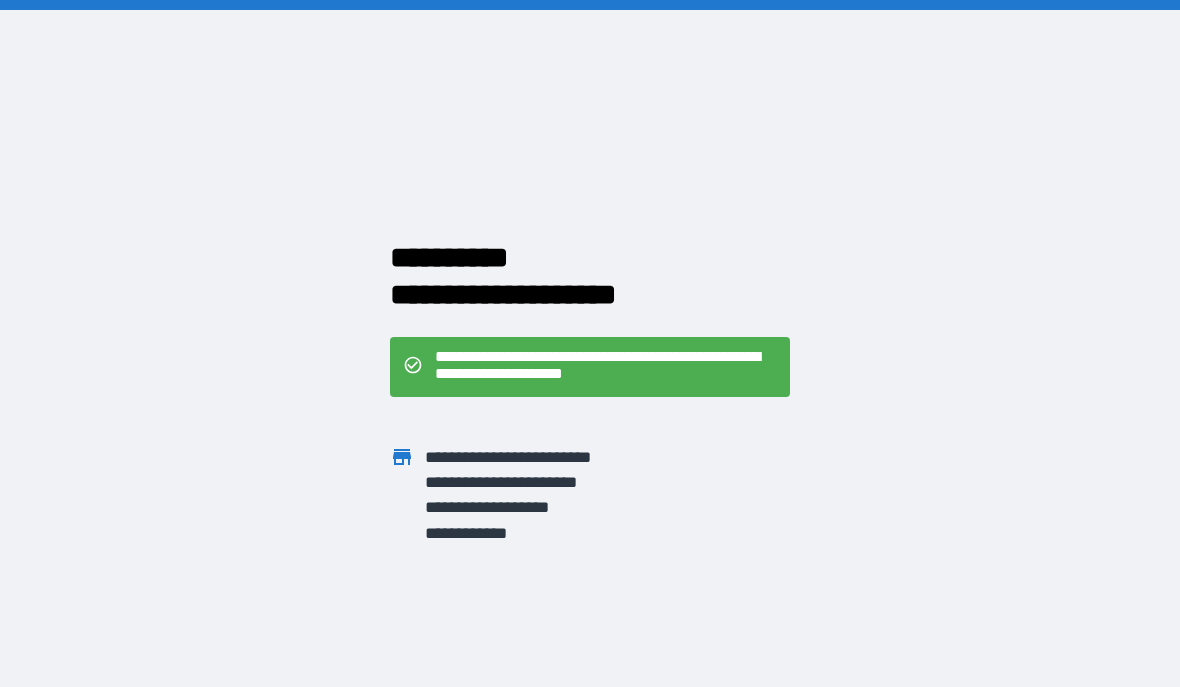 click on "**********" at bounding box center (606, 367) 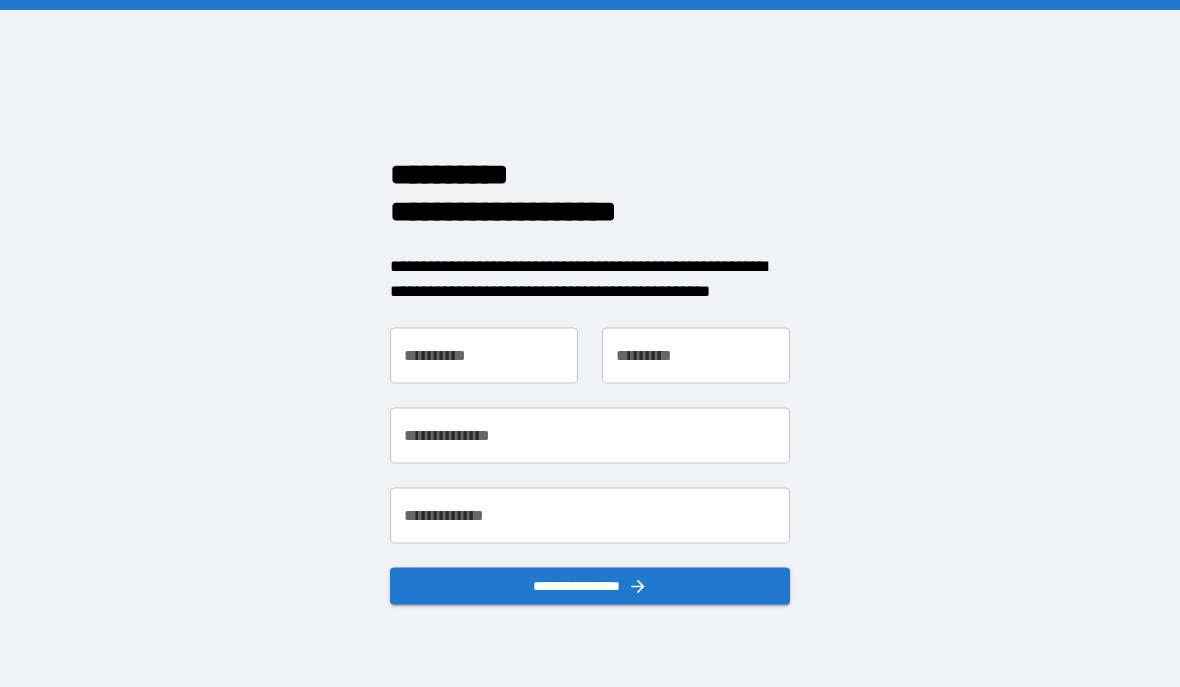 scroll, scrollTop: 0, scrollLeft: 0, axis: both 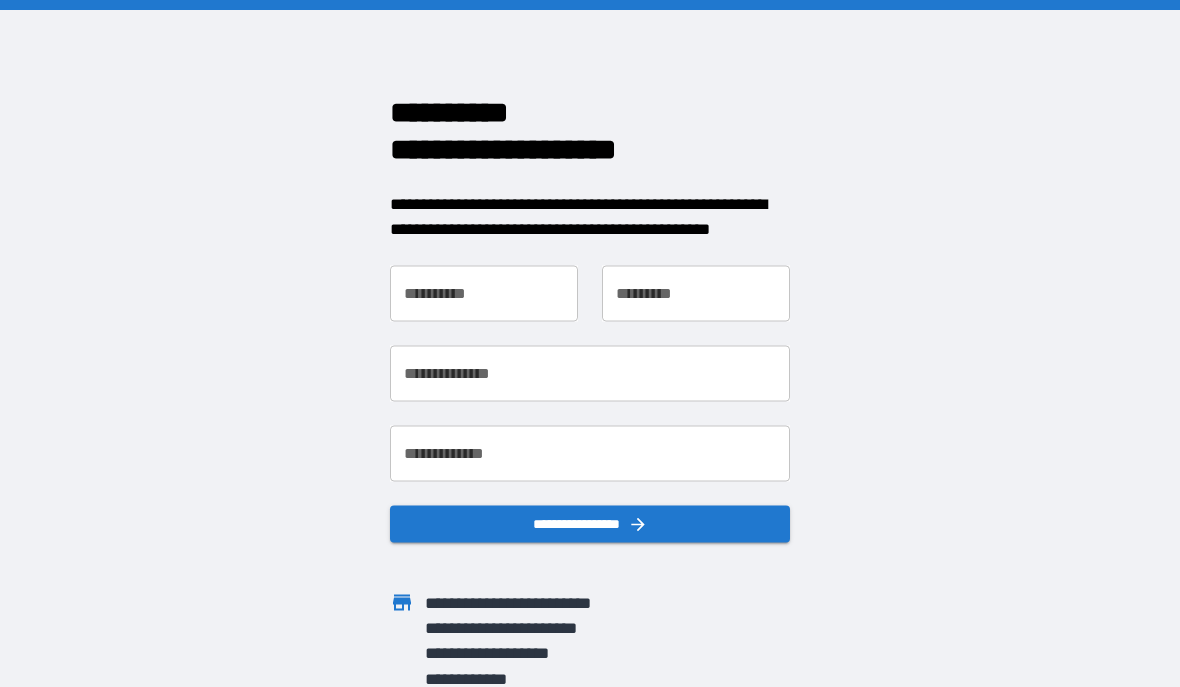 click on "**********" at bounding box center (590, 343) 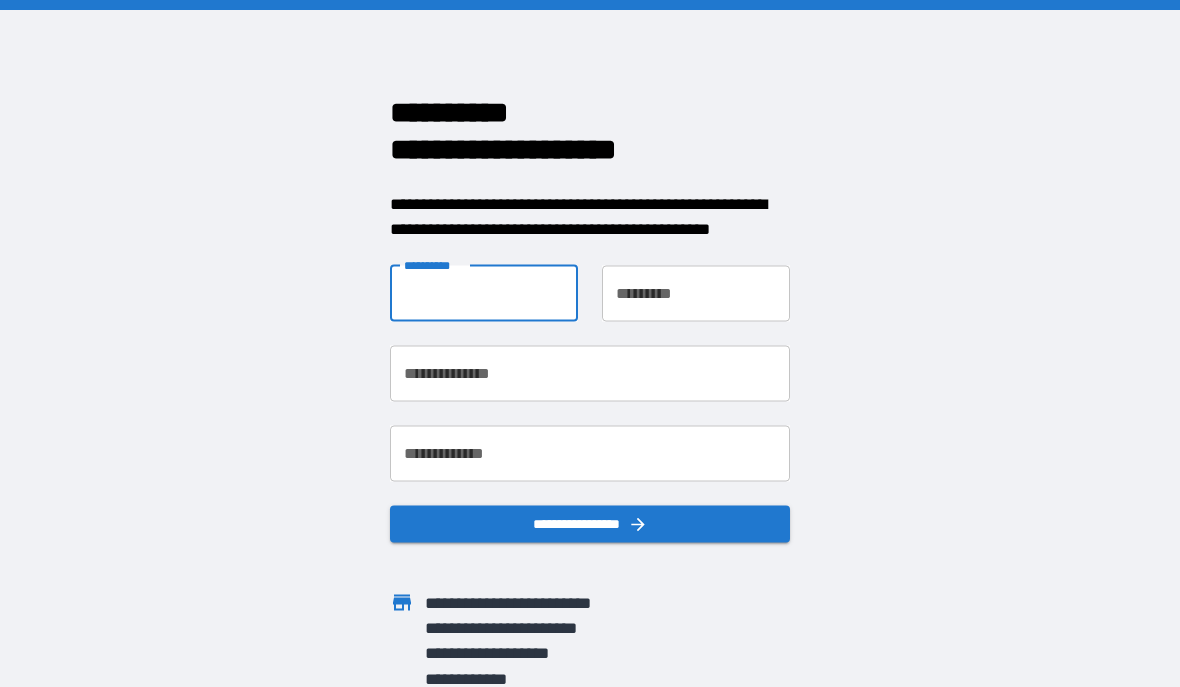 click on "**********" at bounding box center (484, 293) 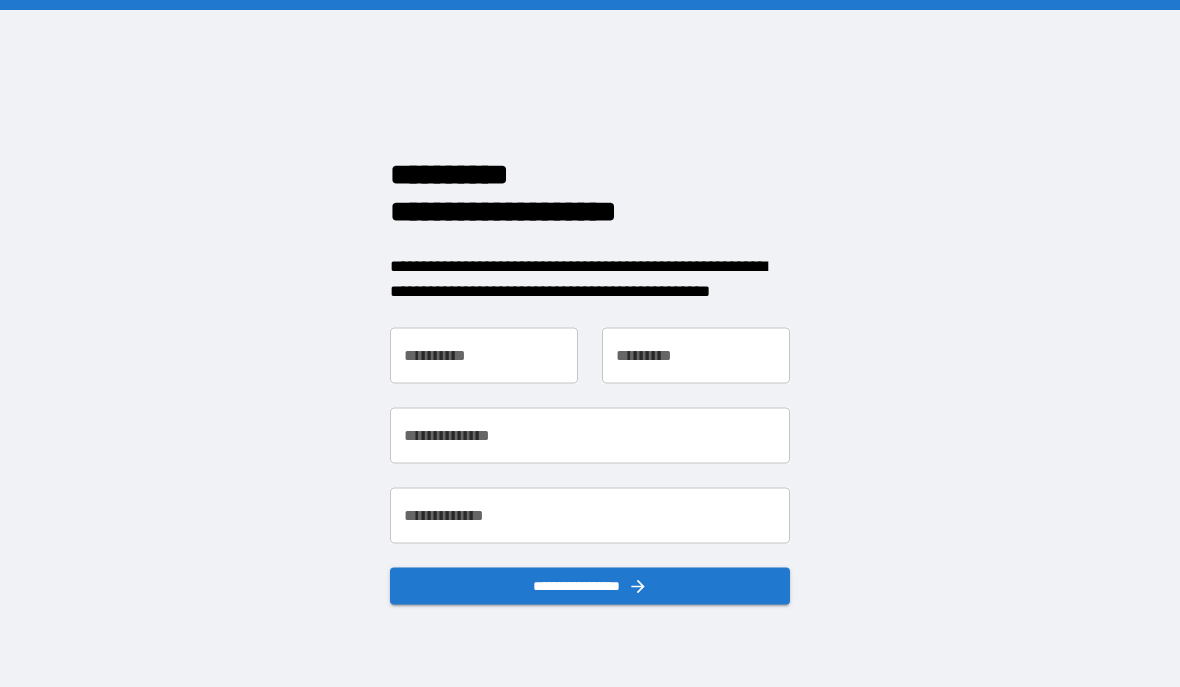 scroll, scrollTop: 0, scrollLeft: 0, axis: both 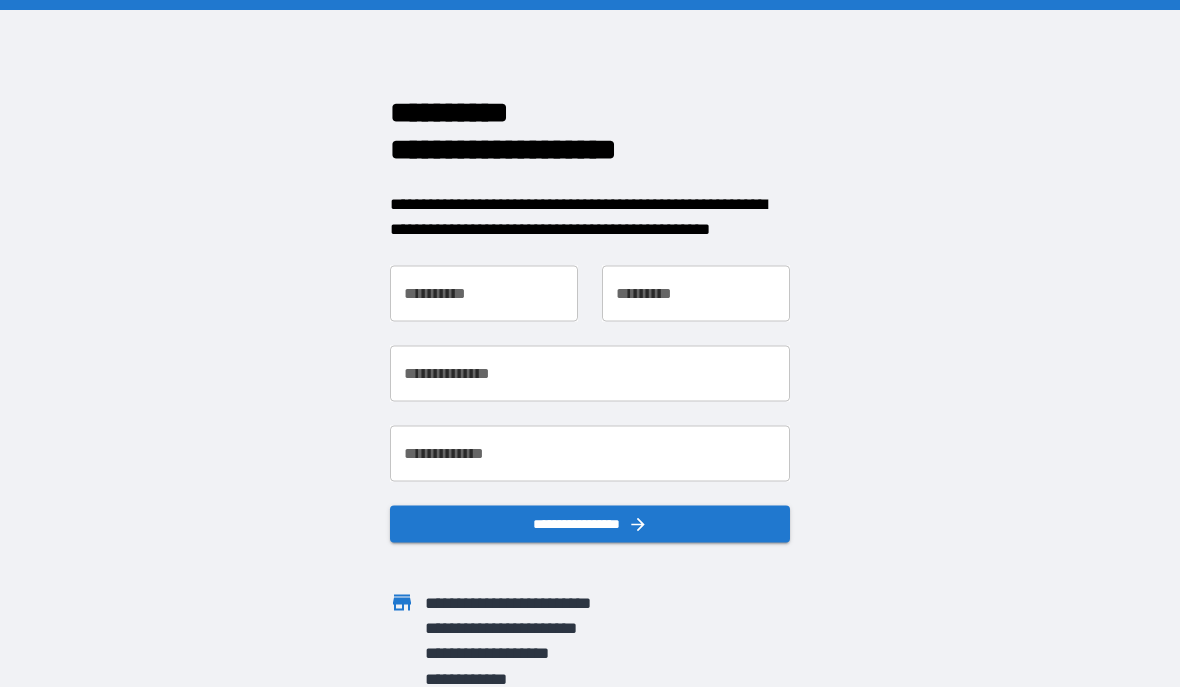 click on "**********" at bounding box center [484, 293] 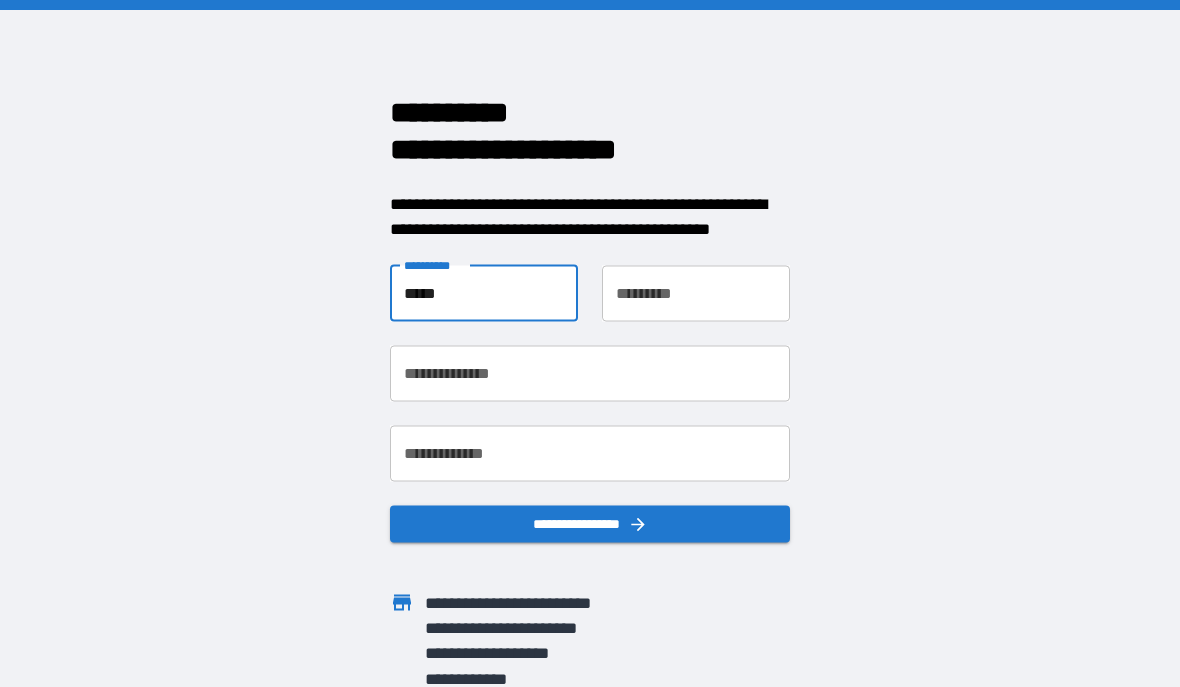 type on "*****" 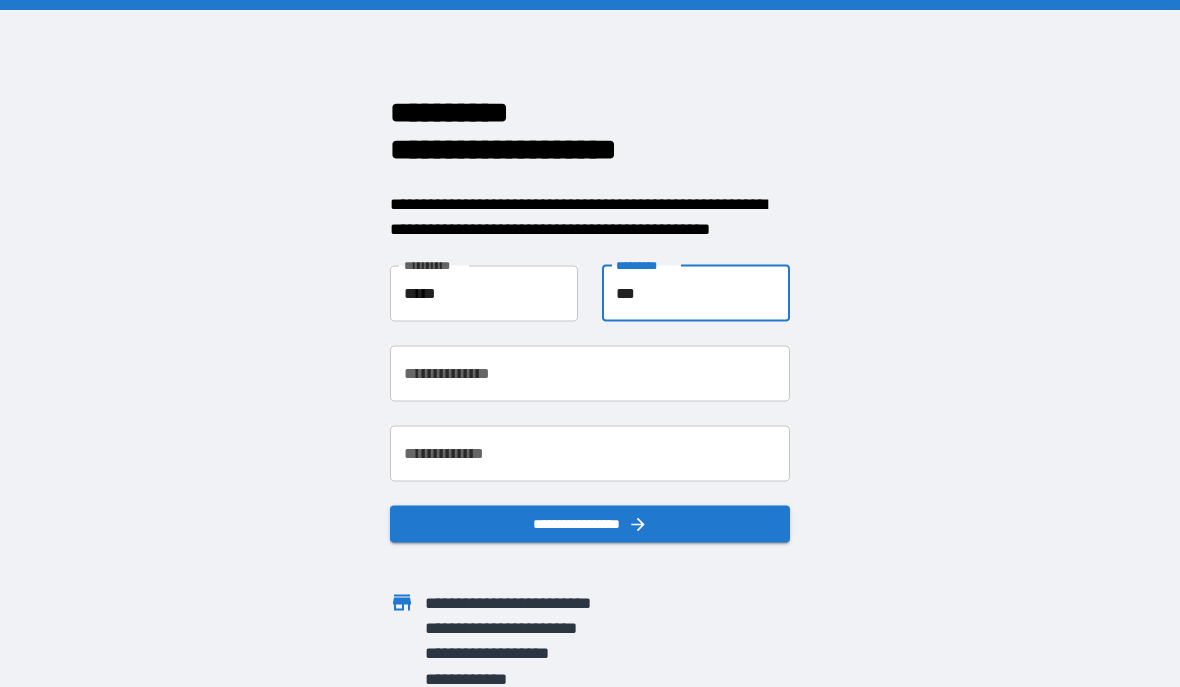 type on "***" 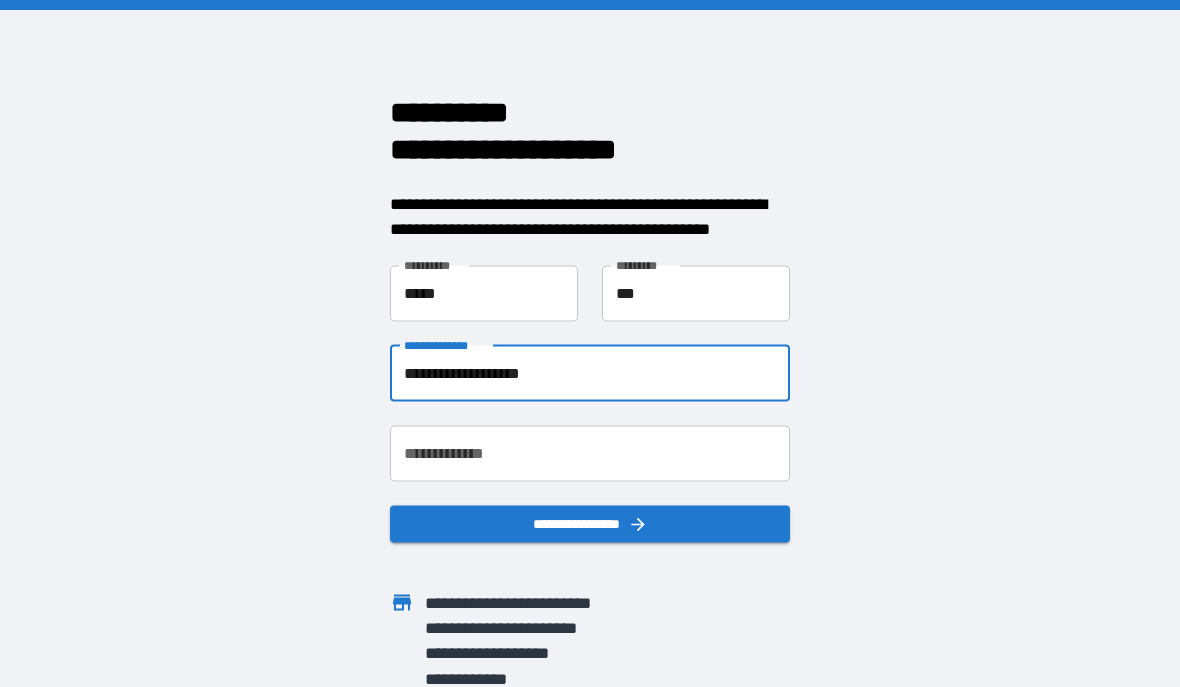 type on "**********" 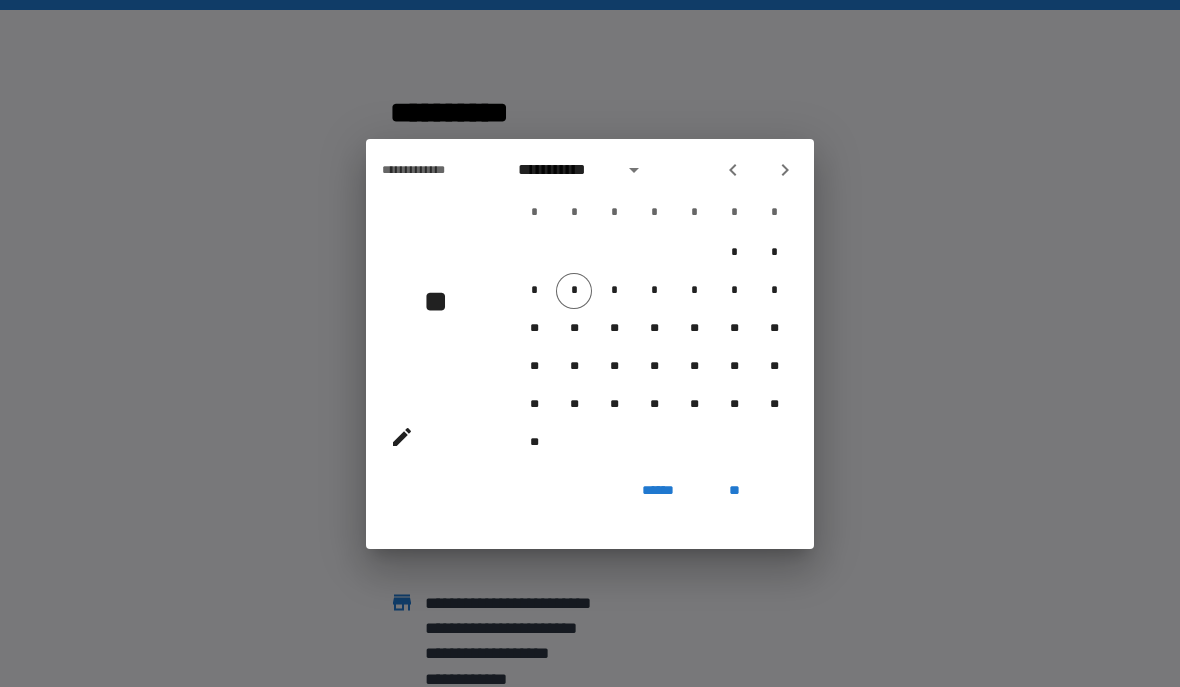 click 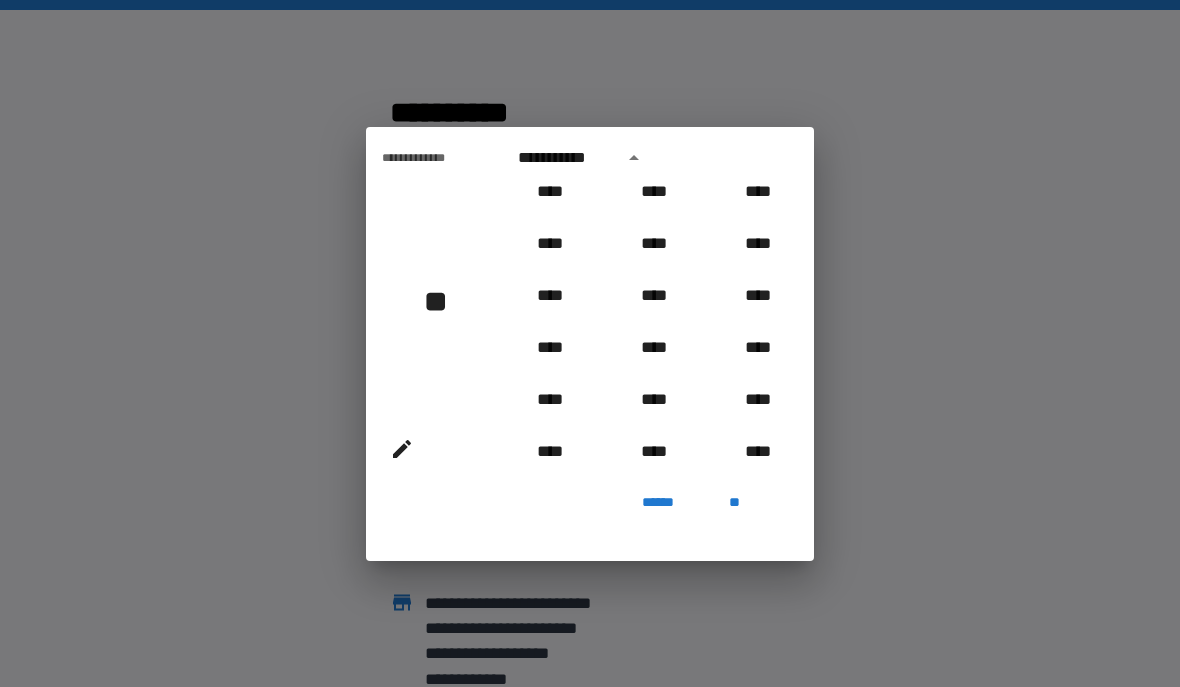 scroll, scrollTop: 930, scrollLeft: 0, axis: vertical 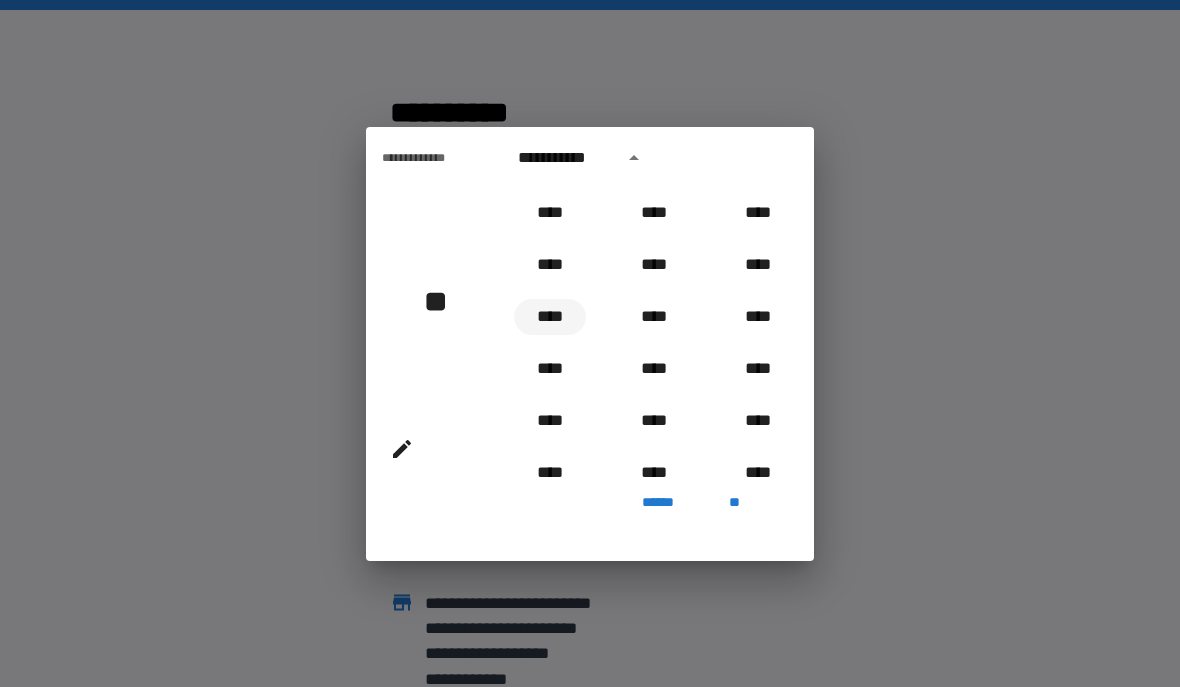 click on "****" at bounding box center (550, 317) 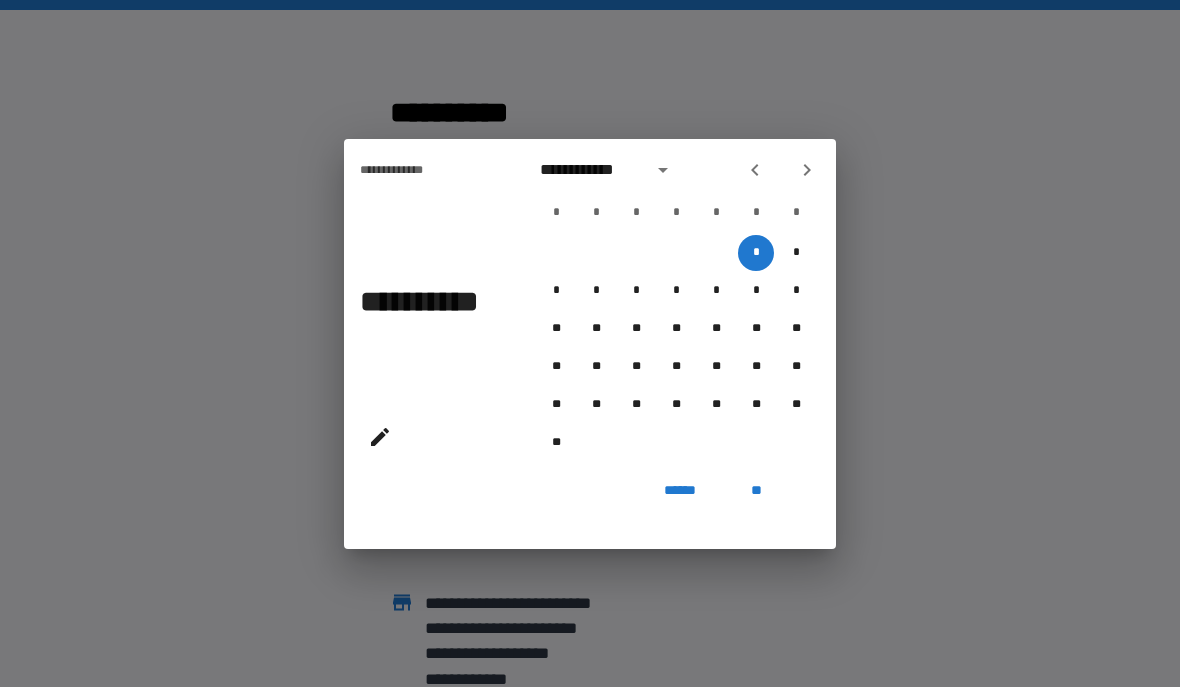 click 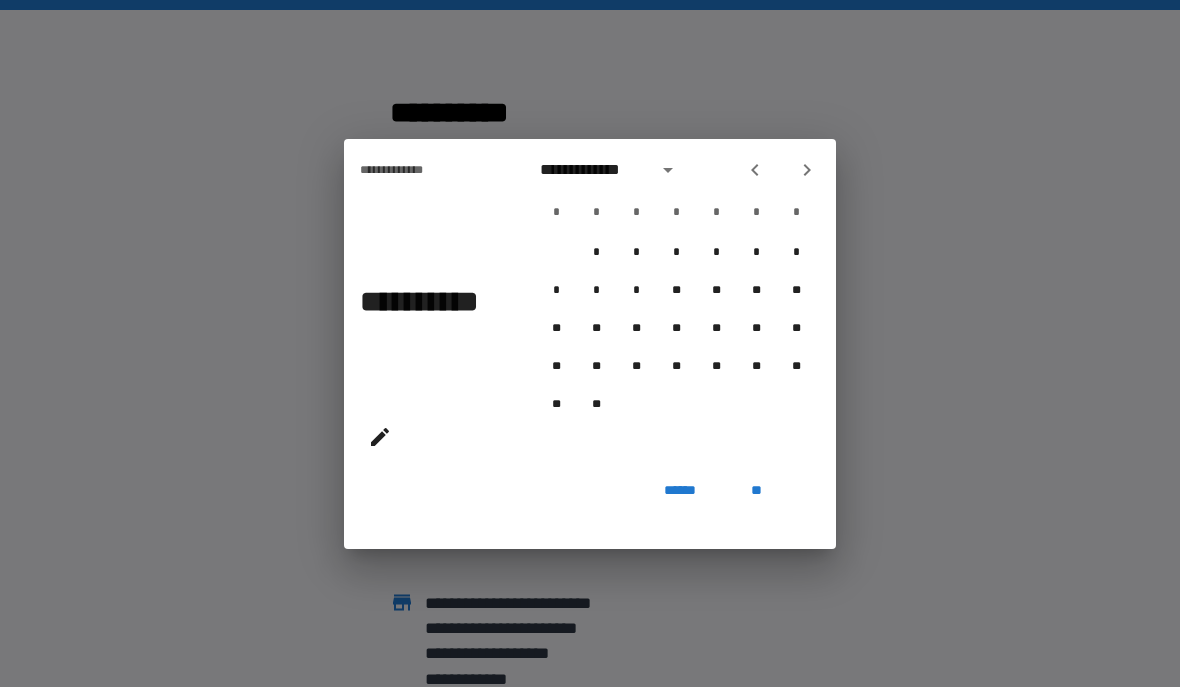 click 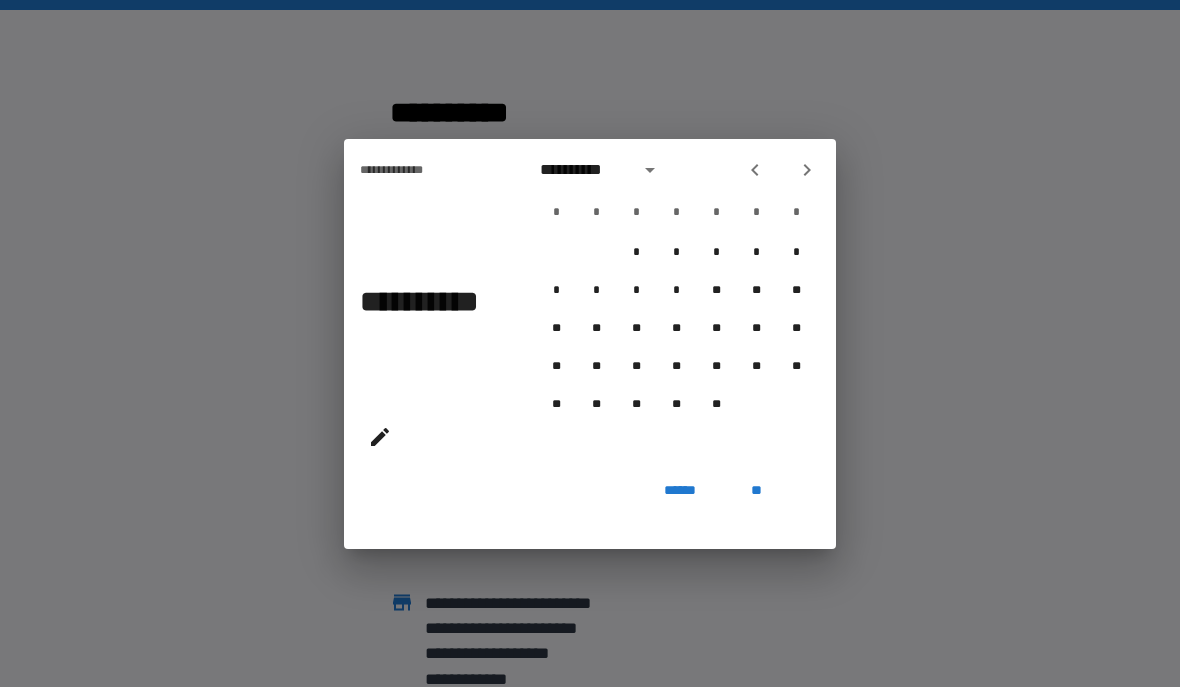 click at bounding box center [807, 170] 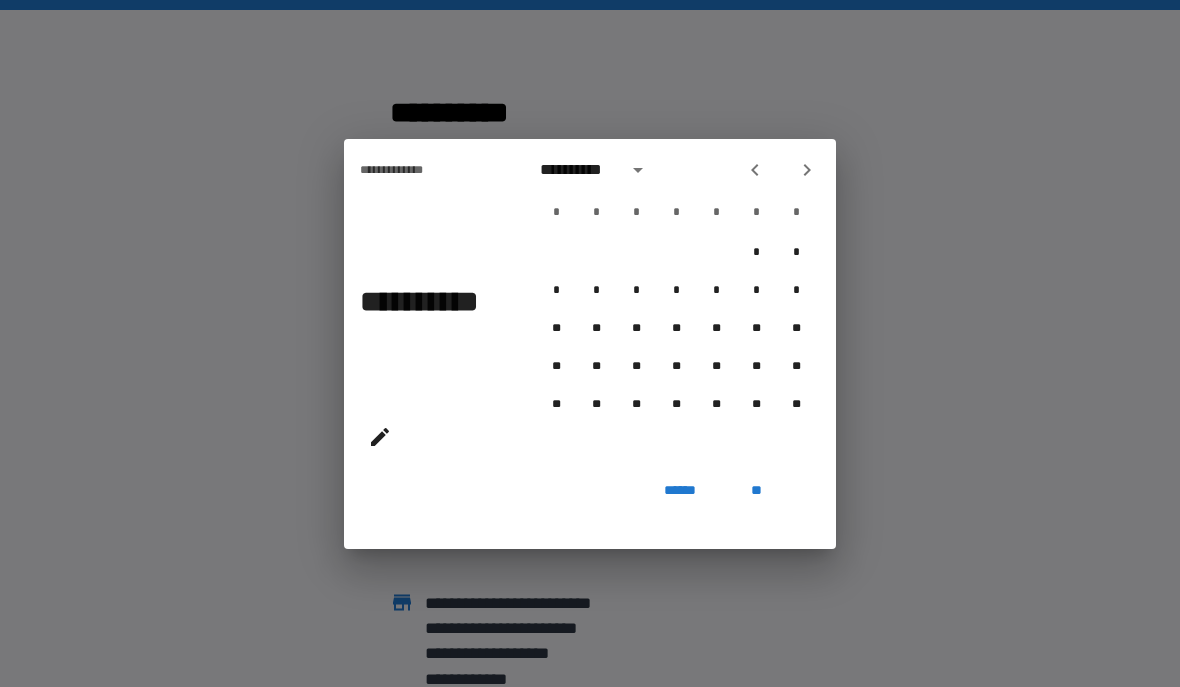 click at bounding box center [807, 170] 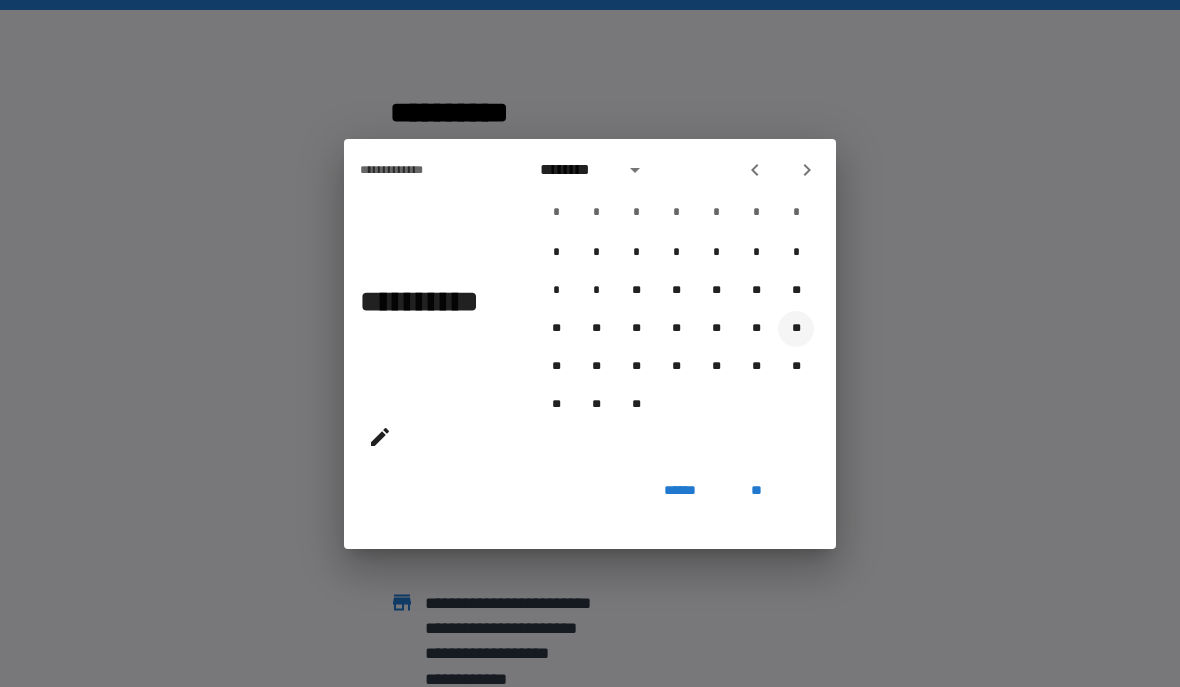 click on "**" at bounding box center (796, 329) 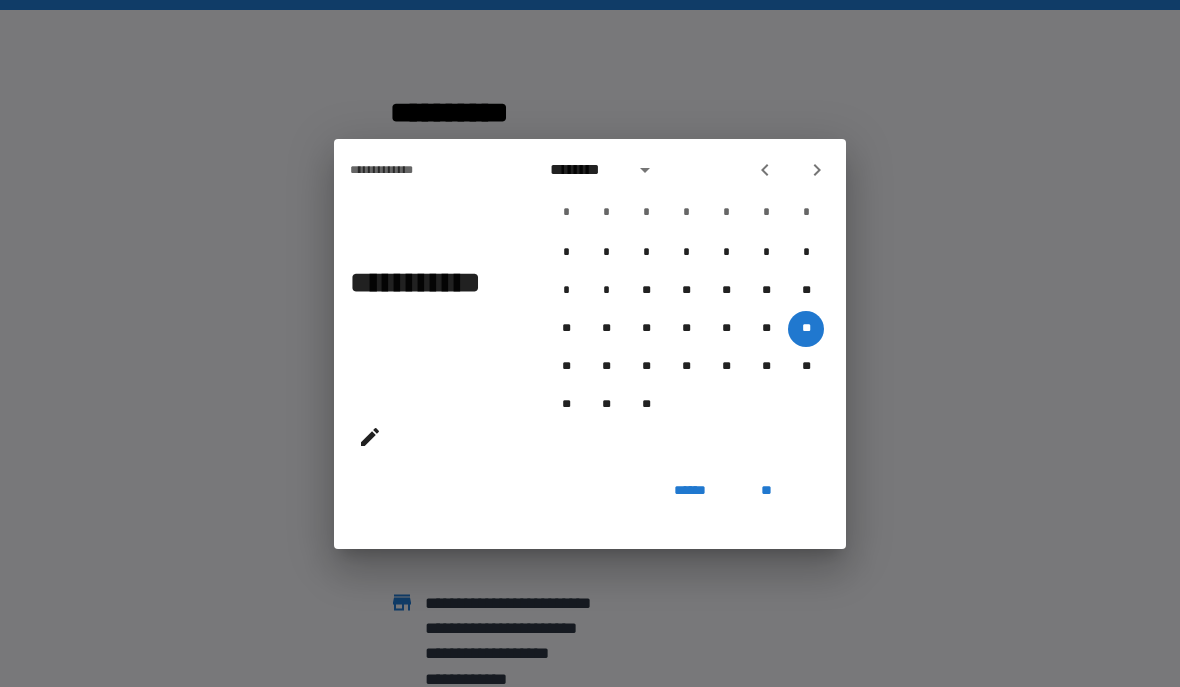 click on "**" at bounding box center (766, 491) 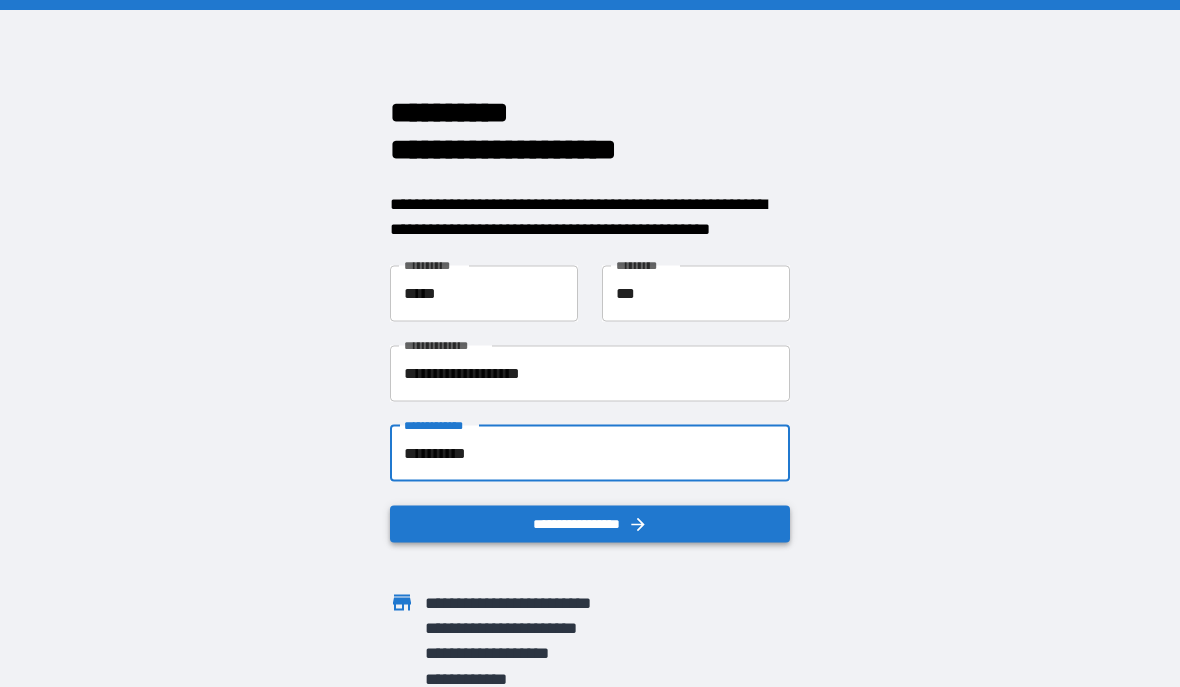 click on "**********" at bounding box center [590, 523] 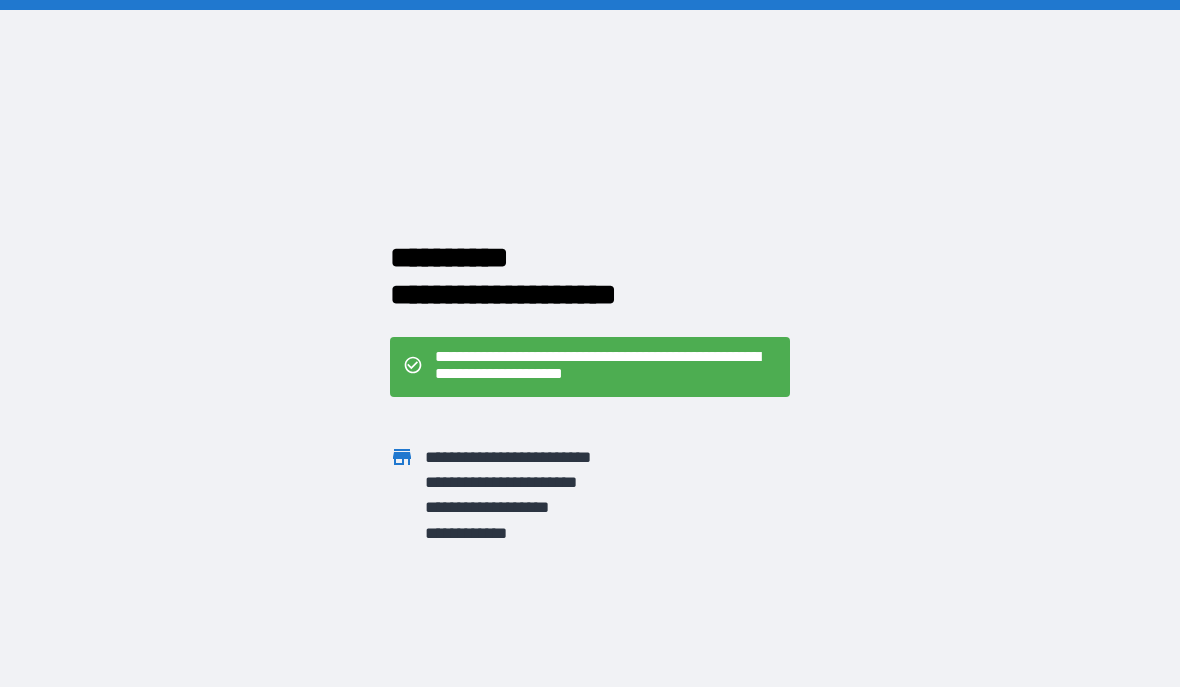 click on "**********" at bounding box center [606, 367] 